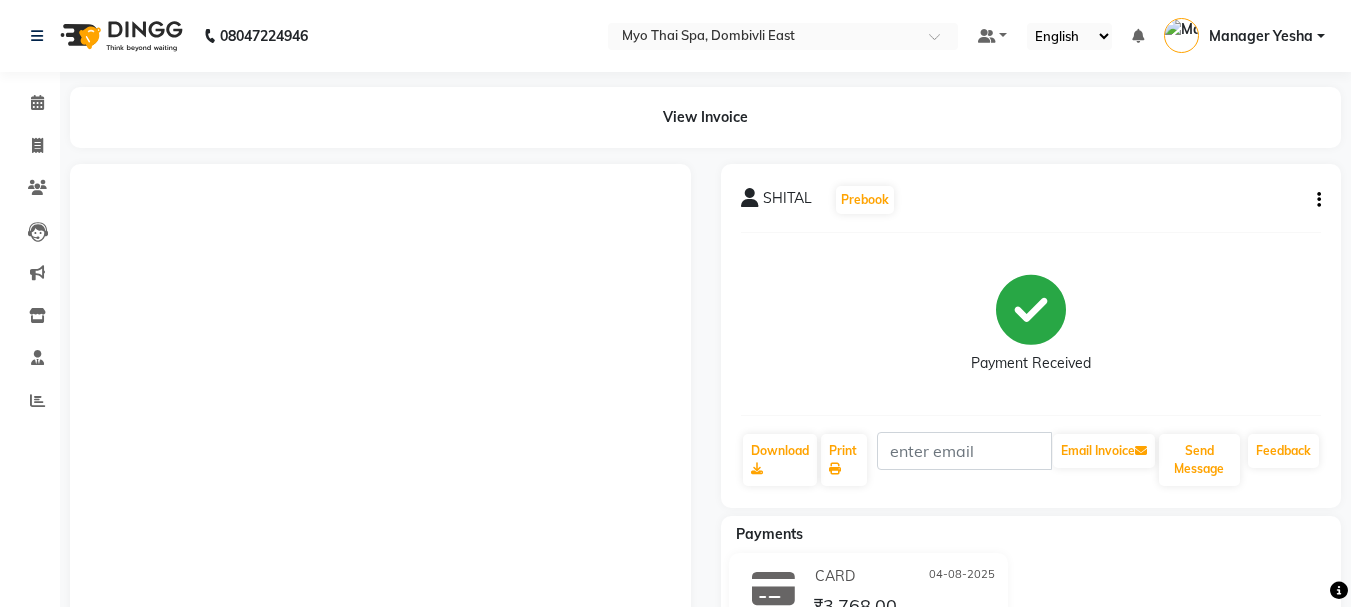 scroll, scrollTop: 0, scrollLeft: 0, axis: both 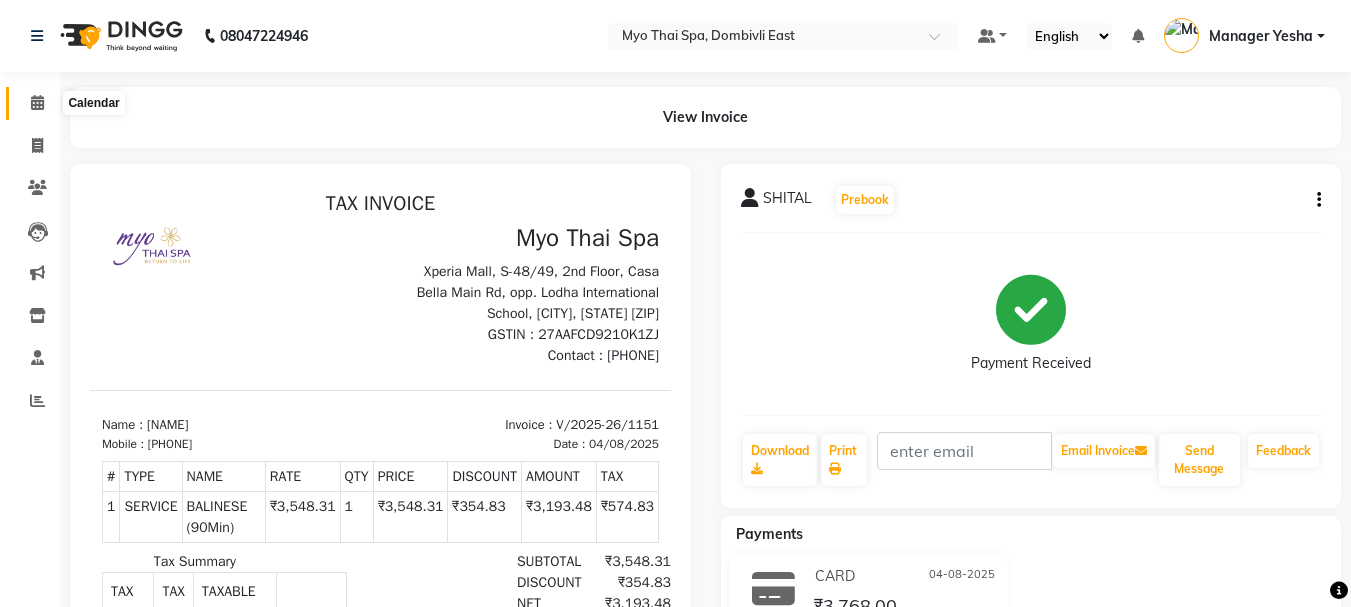 click 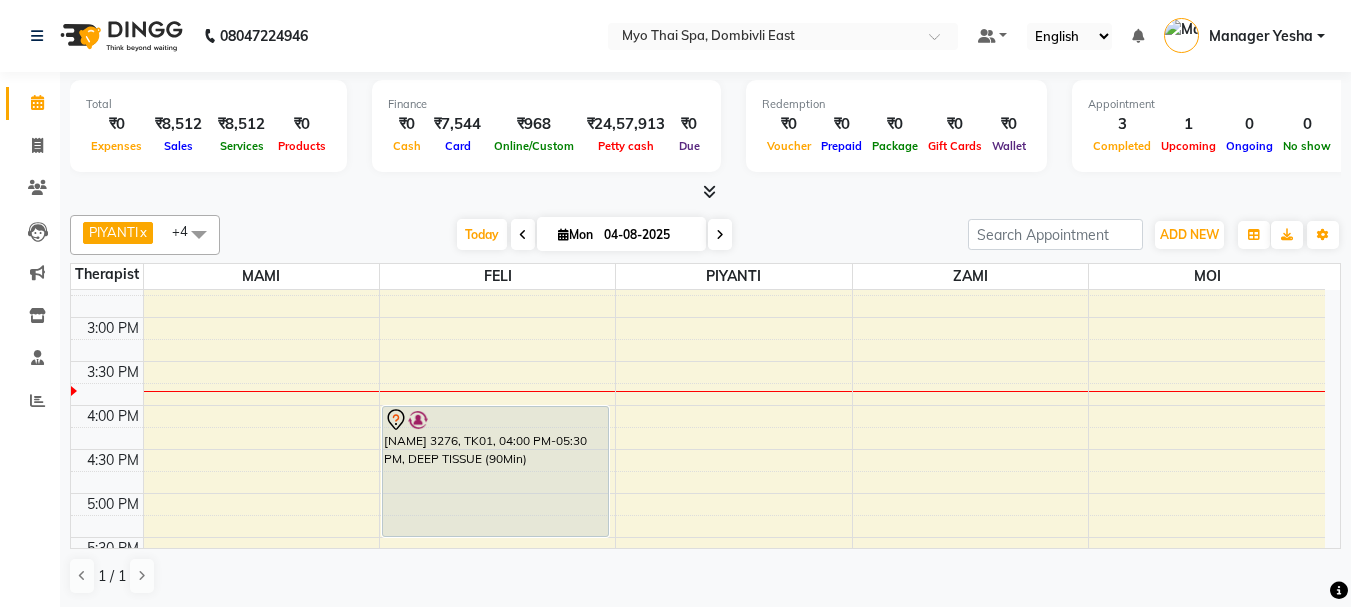 scroll, scrollTop: 400, scrollLeft: 0, axis: vertical 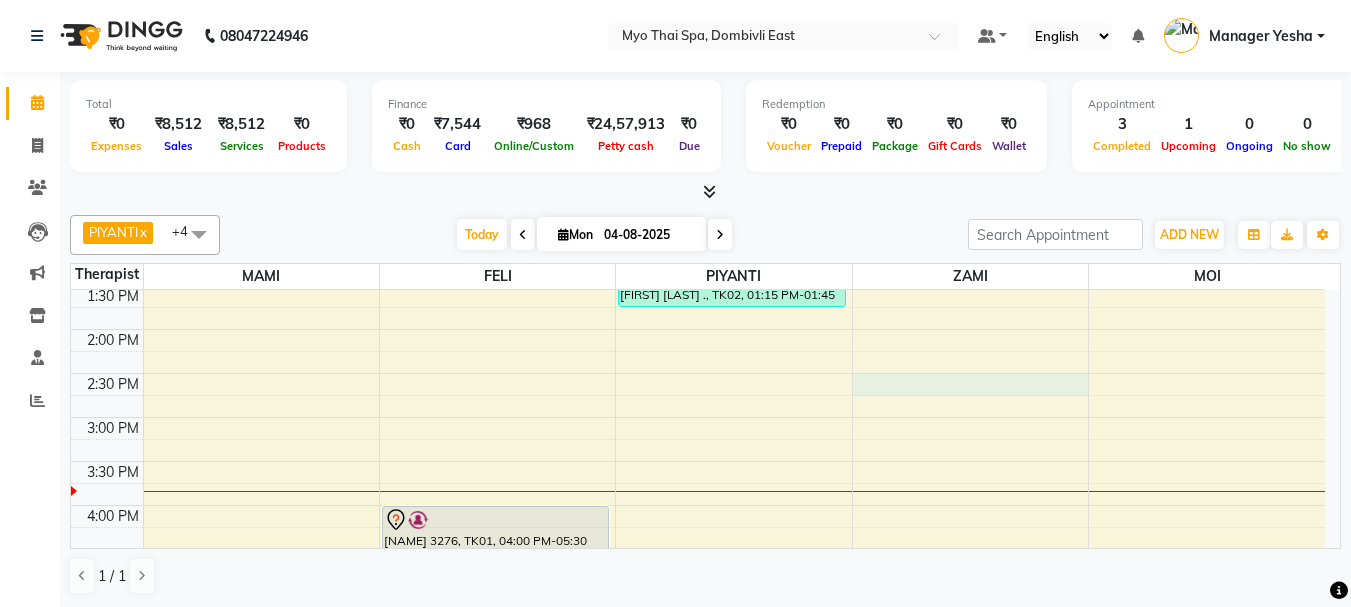 click on "SHITAL, TK04, 12:00 PM-01:30 PM, BALINESE (90Min) GAURI TATKE 3276, TK01, 04:00 PM-05:30 PM, DEEP TISSUE (90Min) ARIJIT DEY ., TK02, 01:15 PM-01:45 PM, FOOTSPA (30Min) SWAPNIL, TK03, 11:15 AM-12:45 PM, DEEP TISSUE (90Min)" at bounding box center (698, 505) 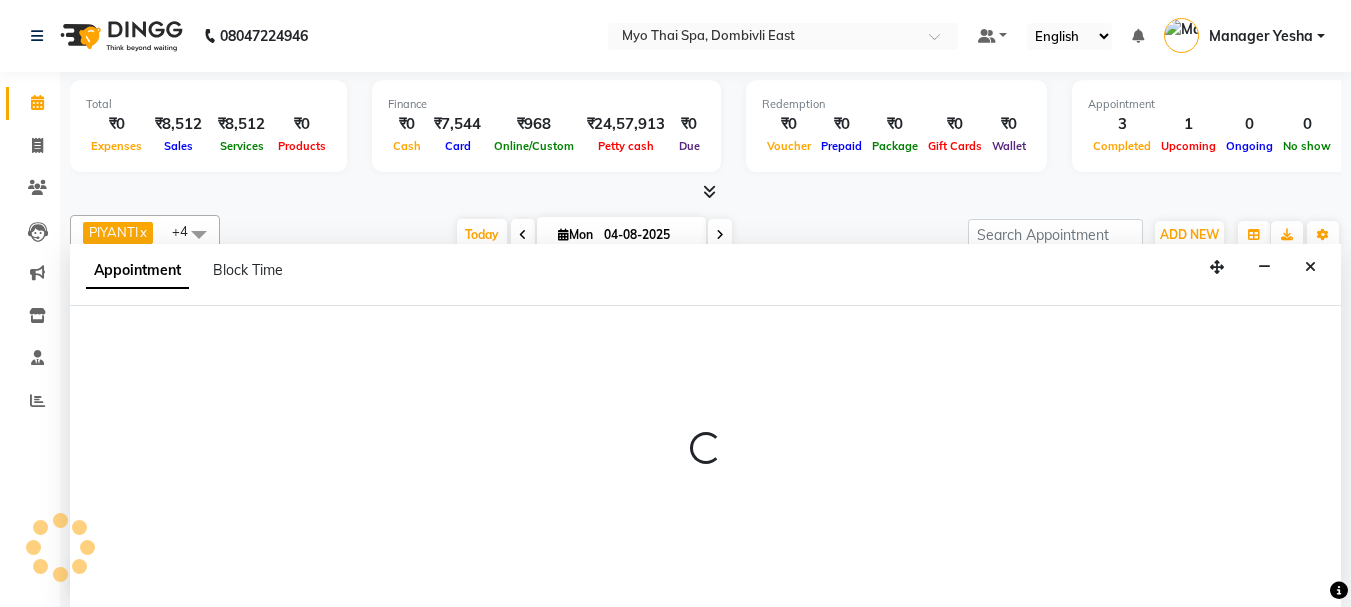 scroll, scrollTop: 1, scrollLeft: 0, axis: vertical 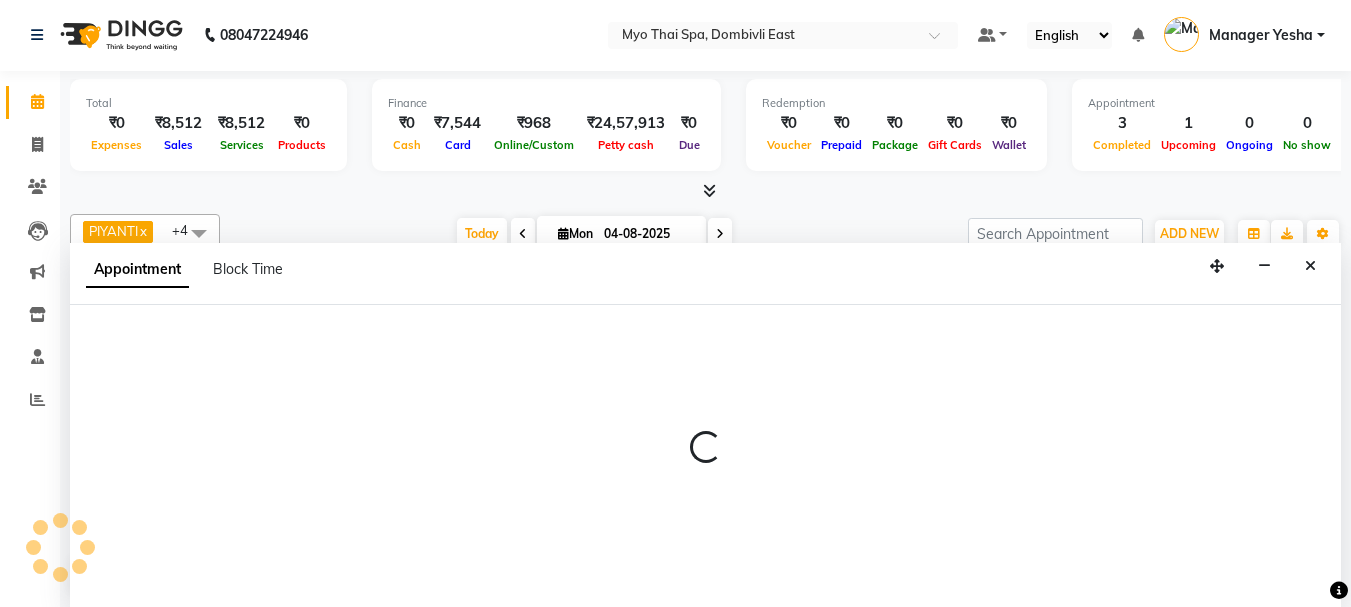 select on "67002" 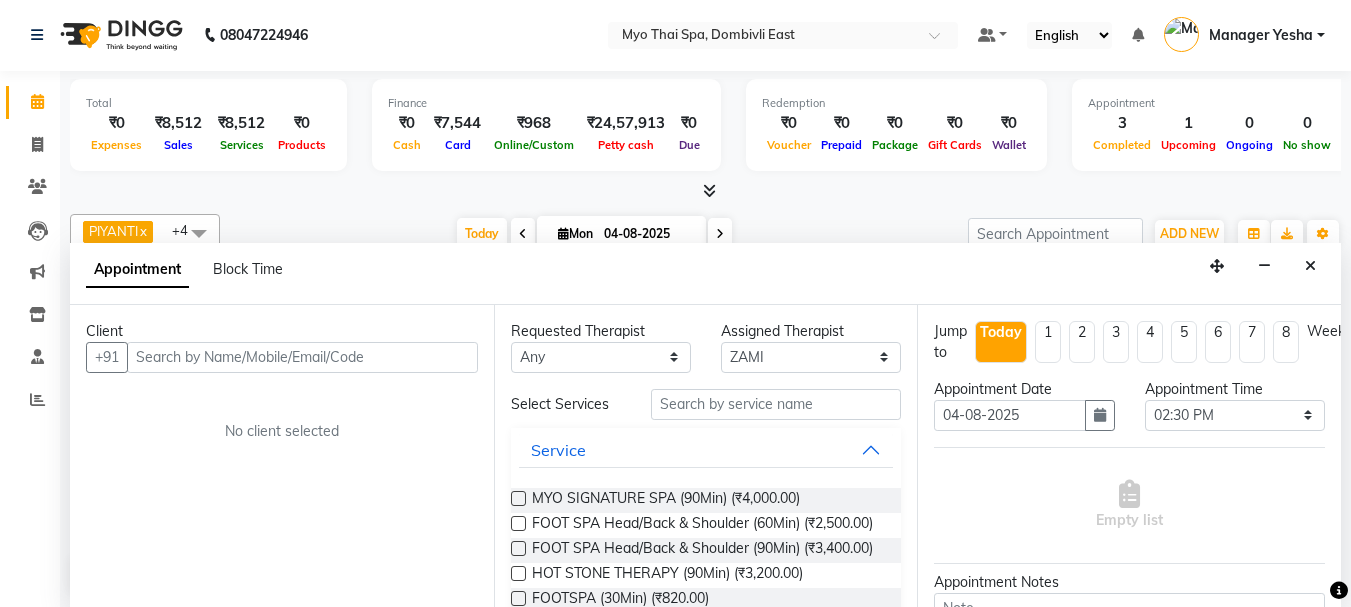 click at bounding box center (302, 357) 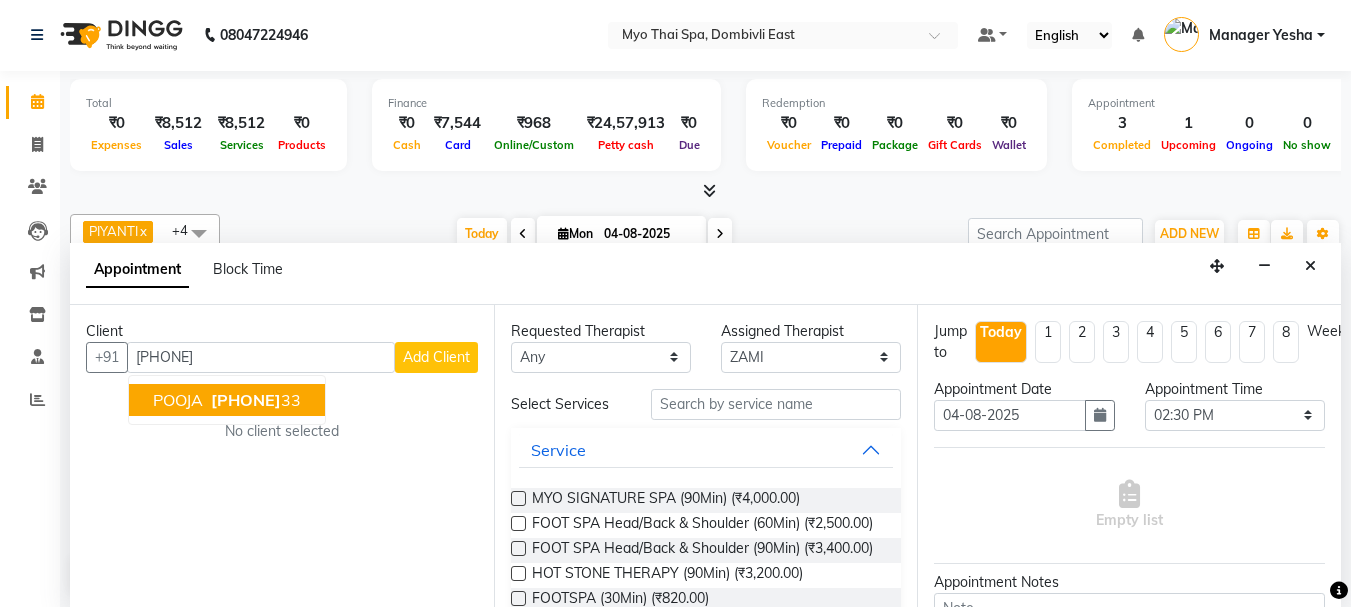 click on "[NAME] [PHONE]" at bounding box center [227, 400] 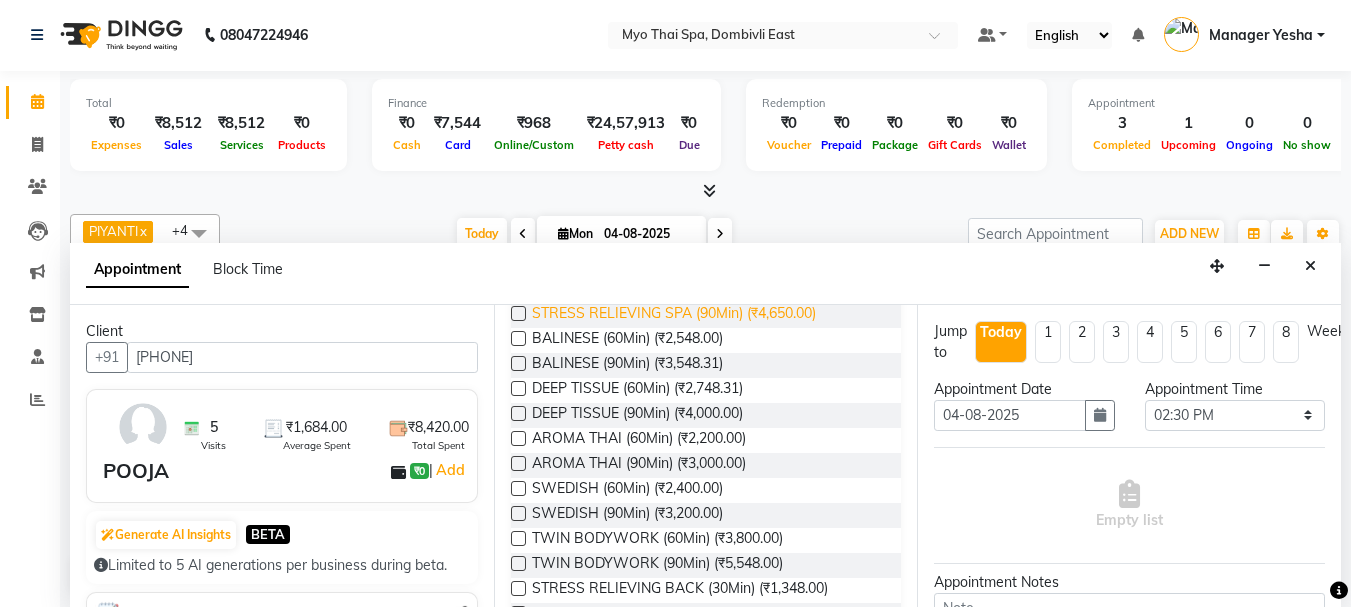 scroll, scrollTop: 600, scrollLeft: 0, axis: vertical 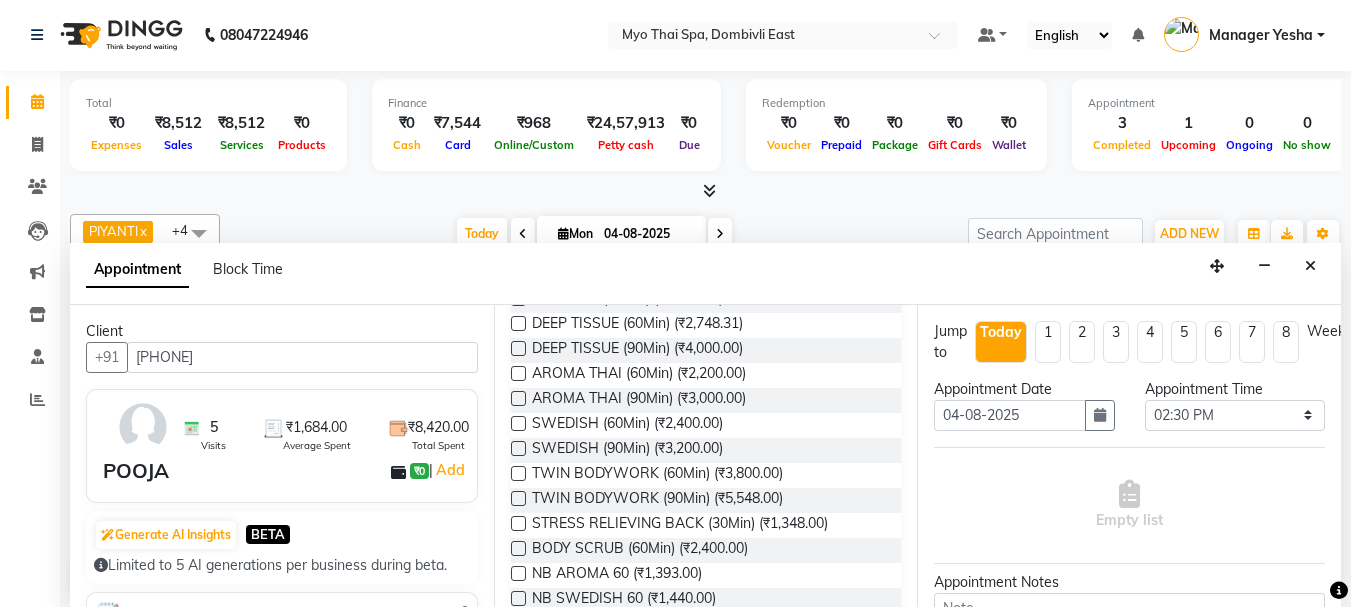type on "[PHONE]" 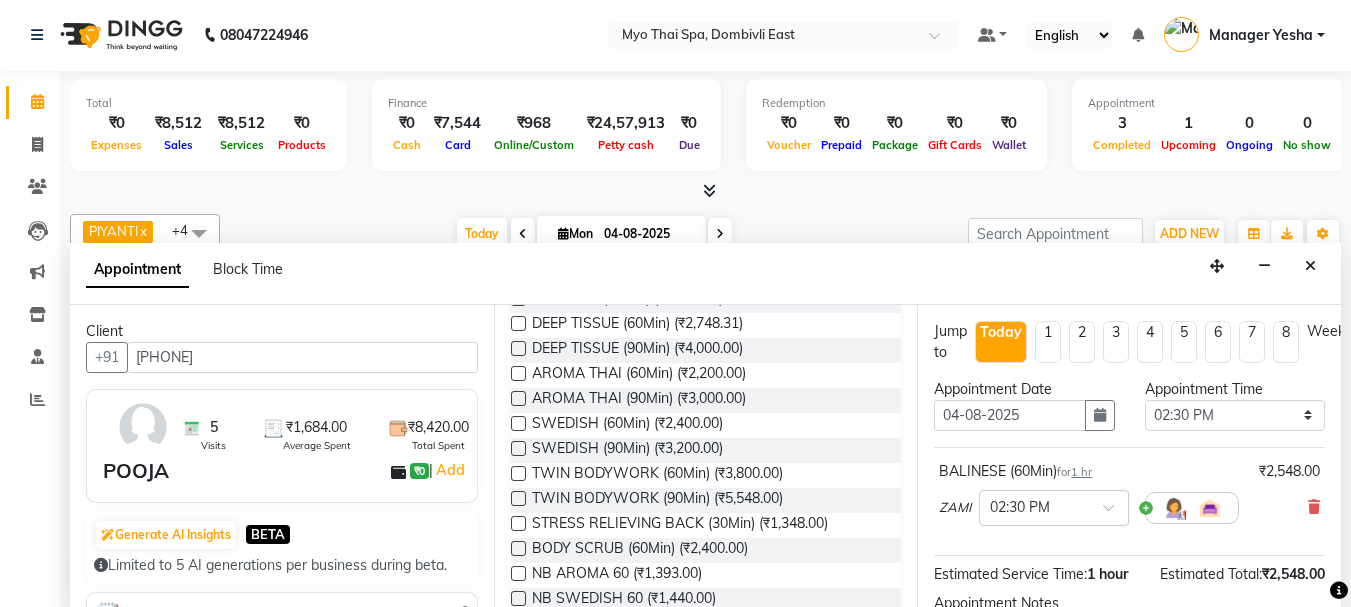 checkbox on "false" 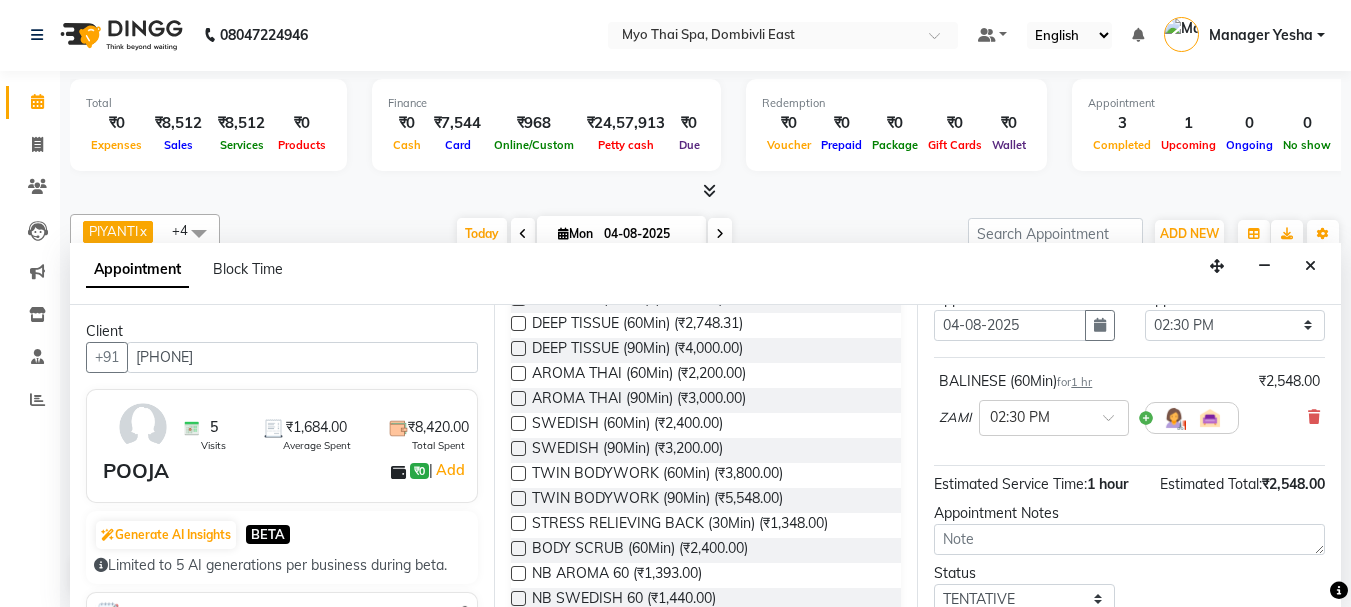 scroll, scrollTop: 239, scrollLeft: 0, axis: vertical 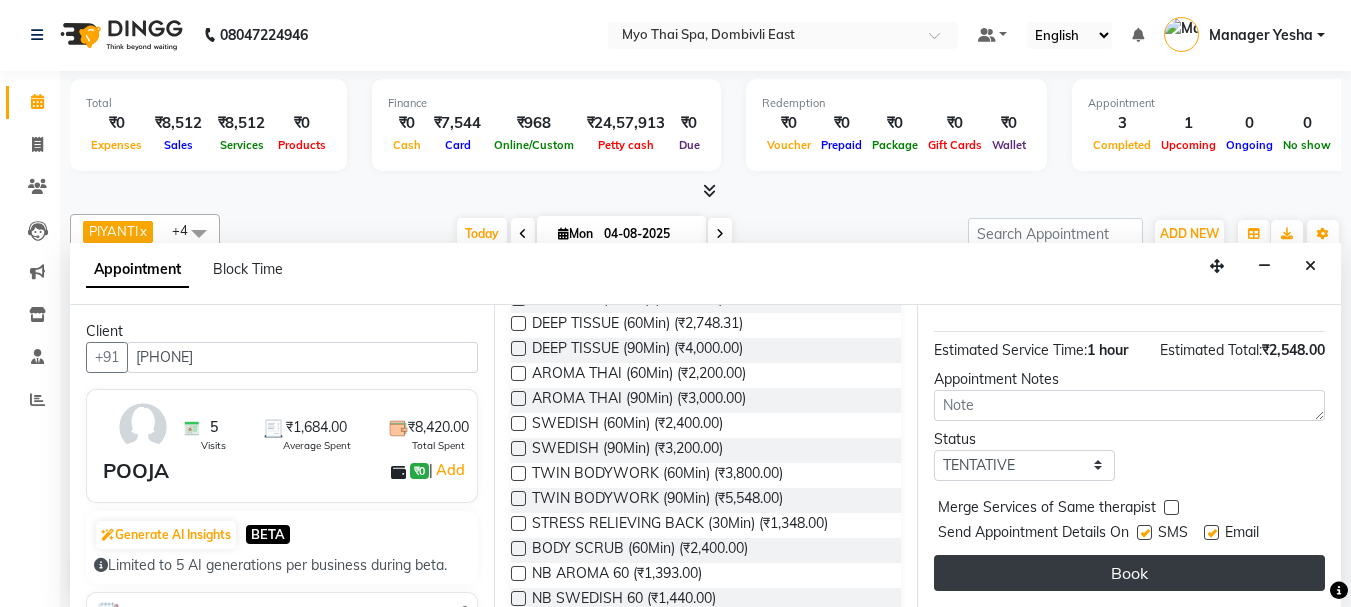 click on "Book" at bounding box center (1129, 573) 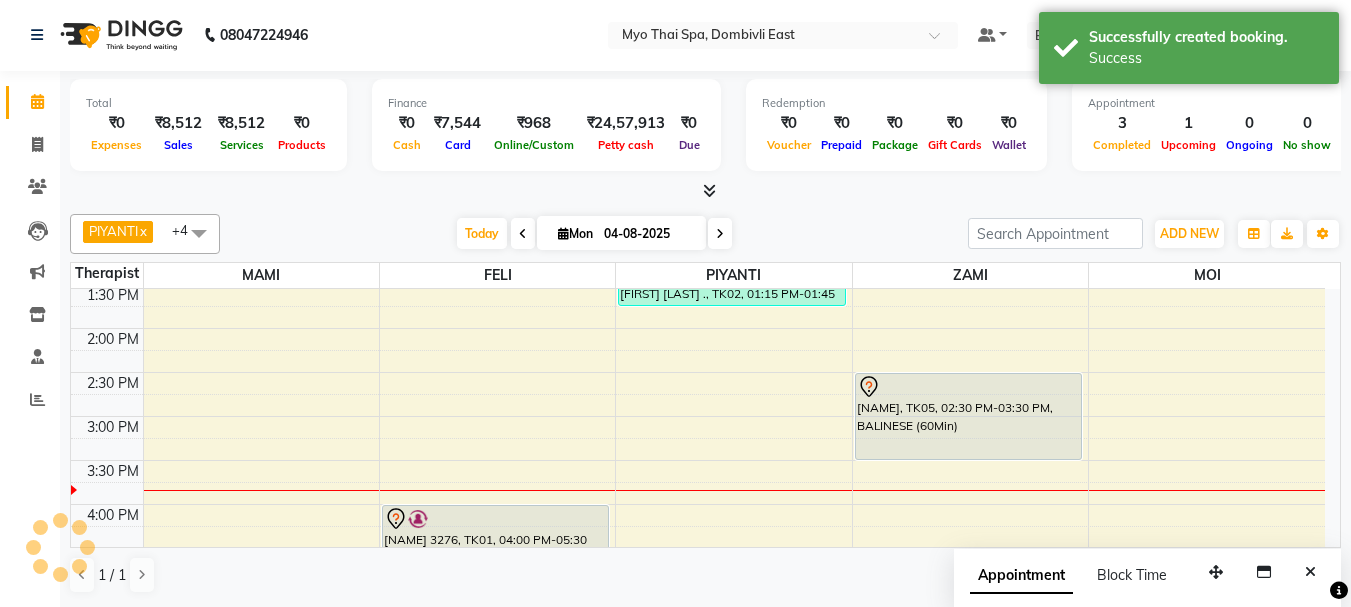 scroll, scrollTop: 0, scrollLeft: 0, axis: both 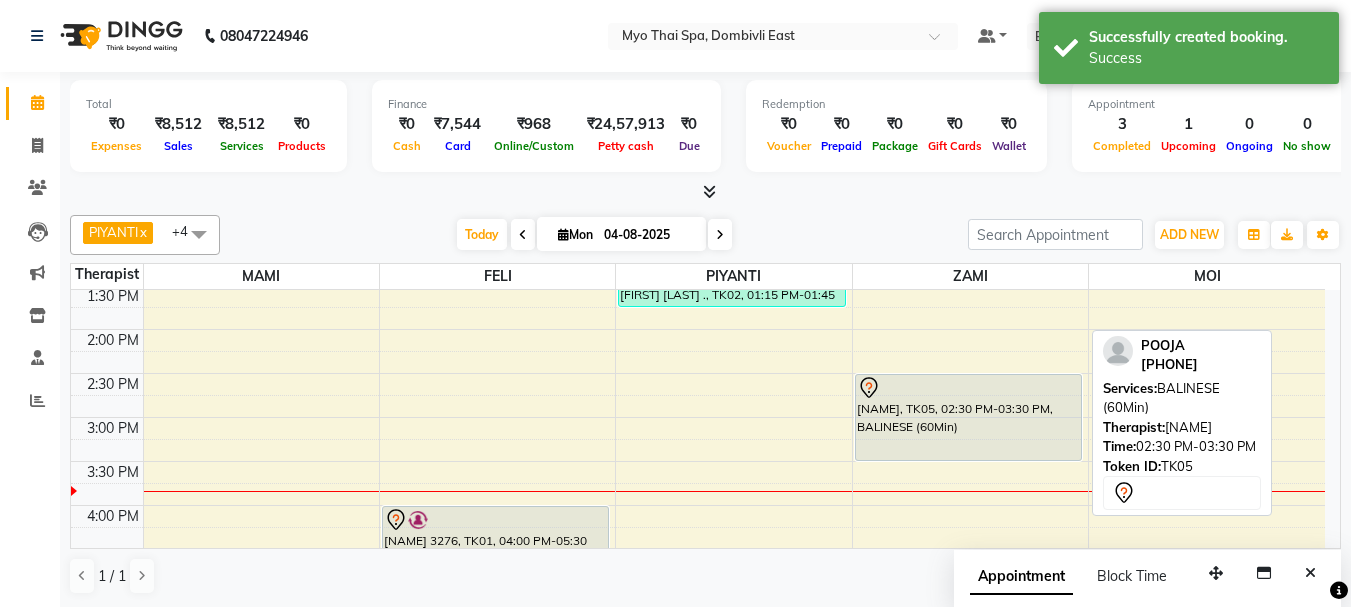 click on "[NAME], TK05, 02:30 PM-03:30 PM, BALINESE (60Min)" at bounding box center [969, 417] 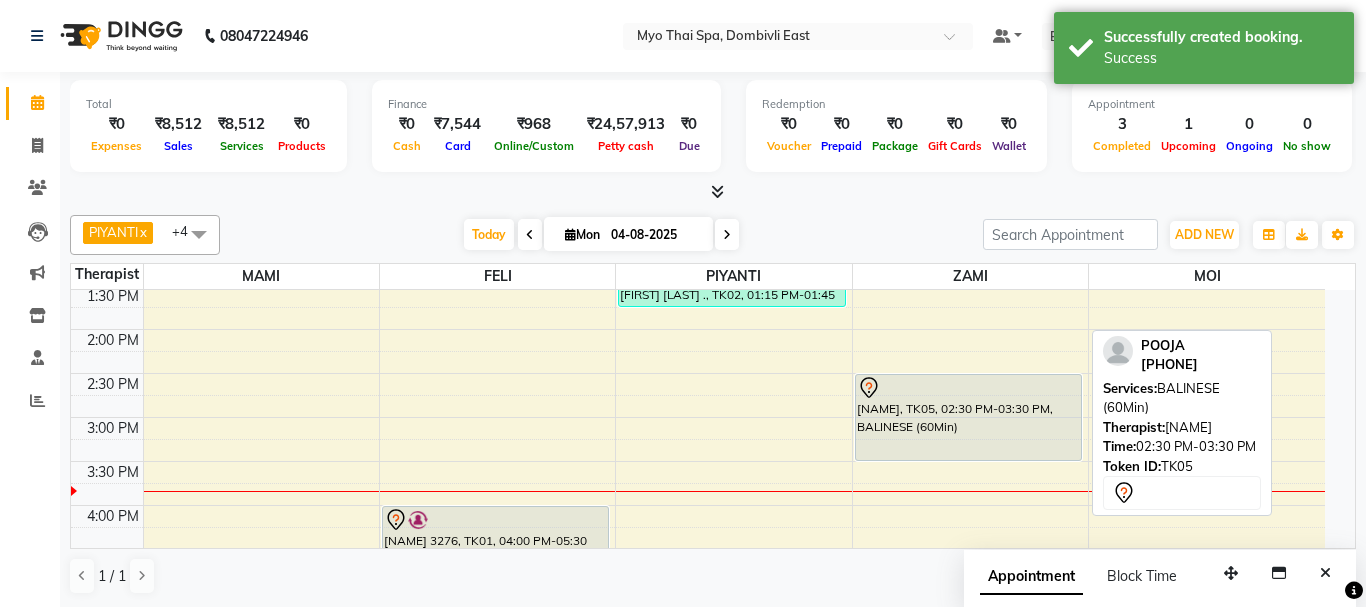 select on "7" 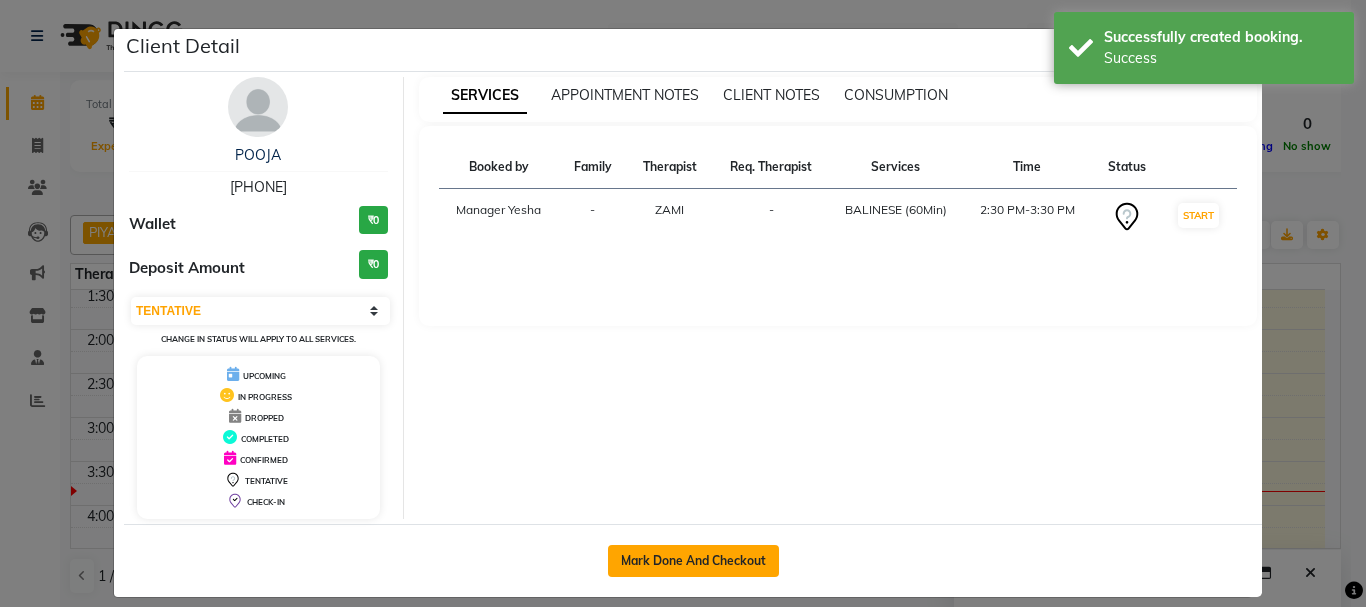 click on "Mark Done And Checkout" 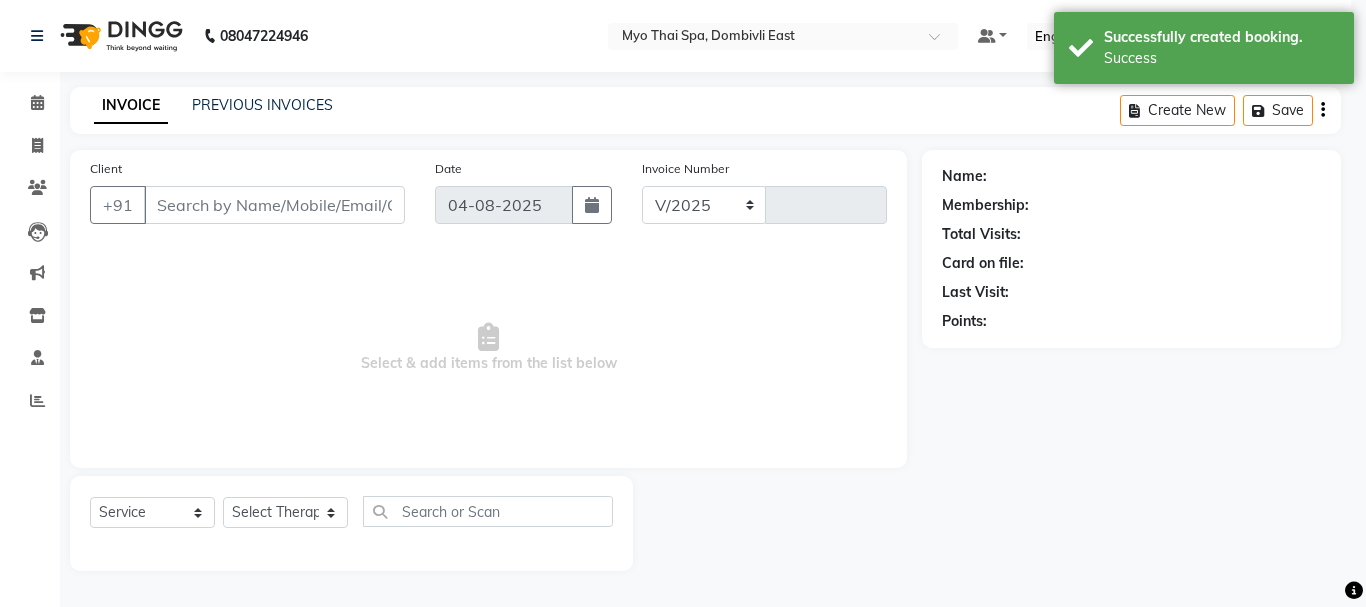 select on "5086" 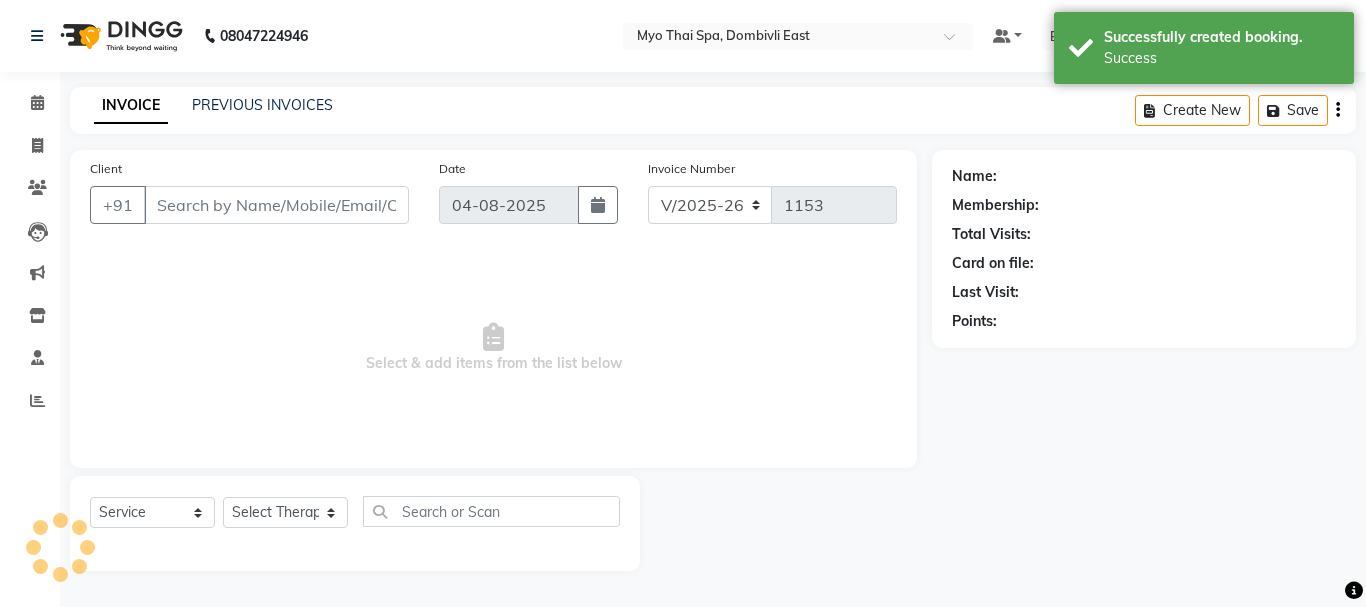 type on "[PHONE]" 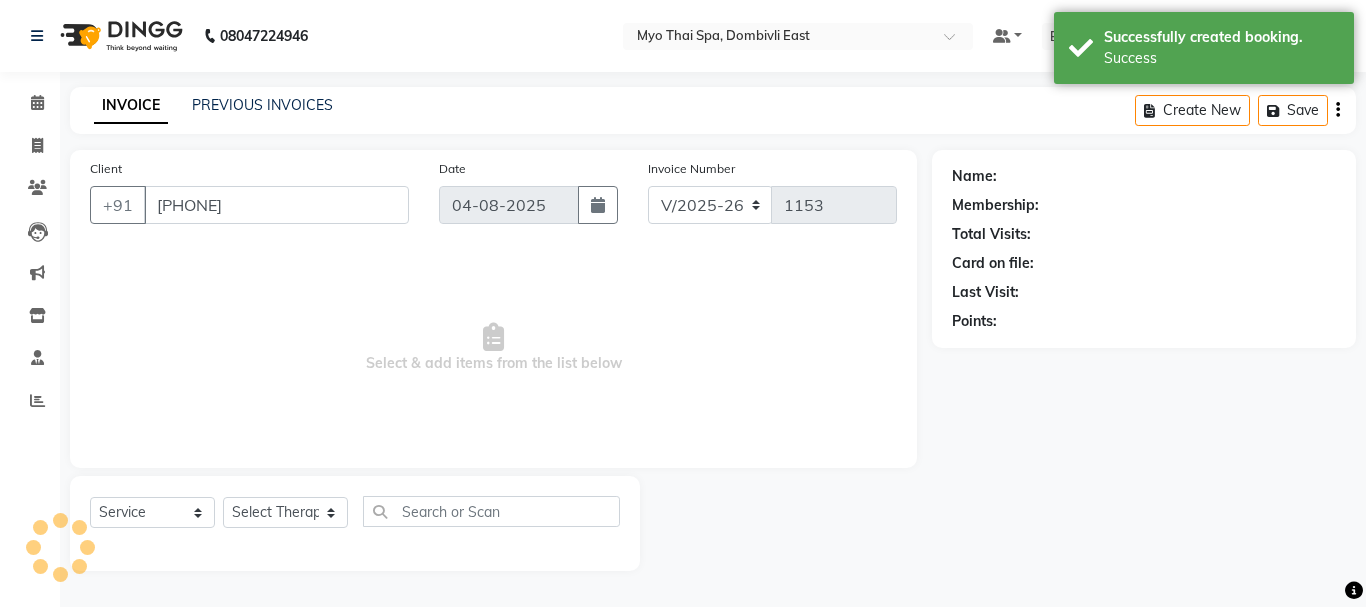 select on "67002" 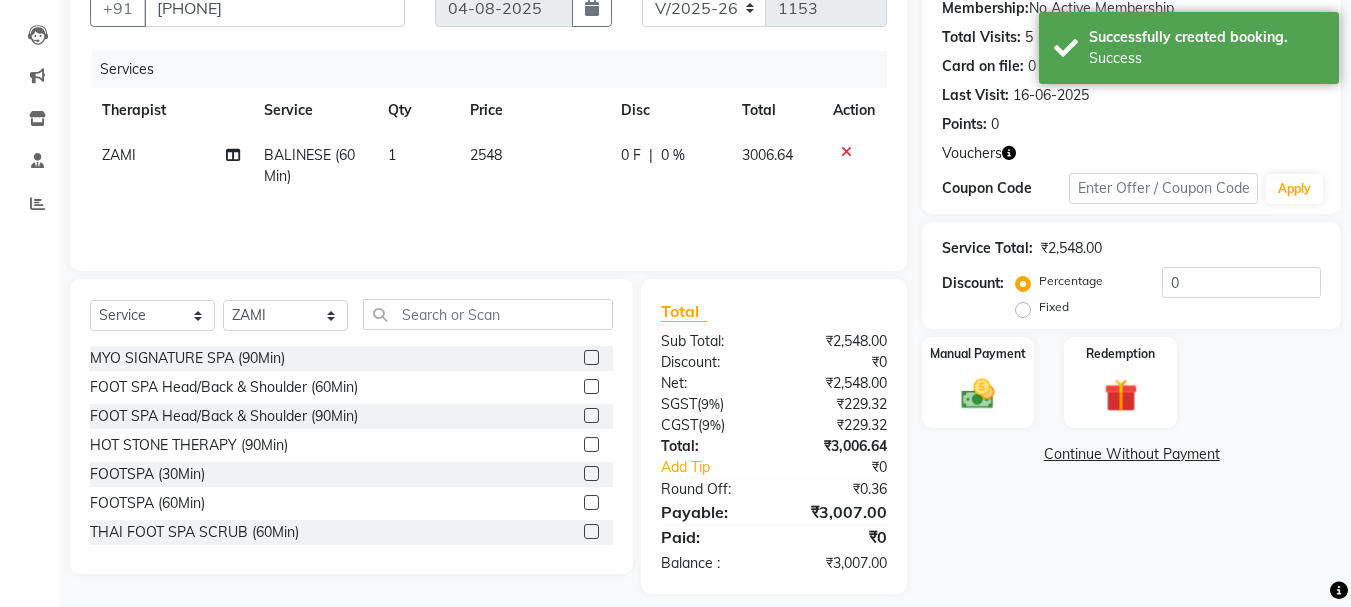 scroll, scrollTop: 214, scrollLeft: 0, axis: vertical 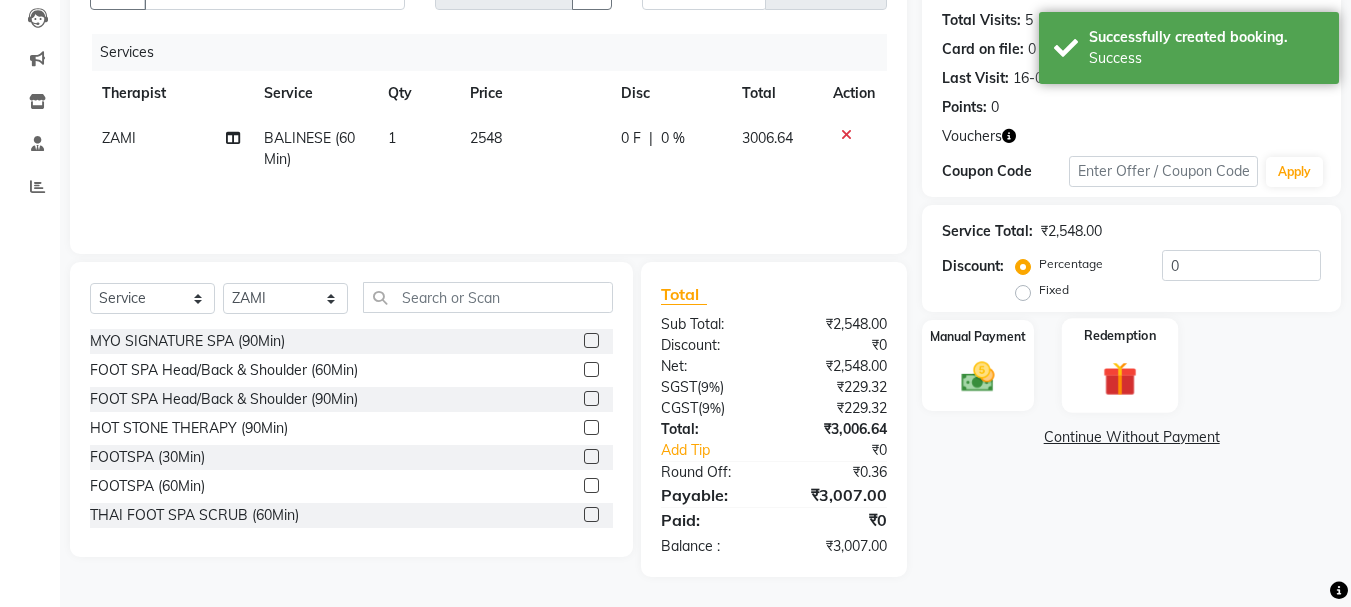 drag, startPoint x: 1117, startPoint y: 352, endPoint x: 1117, endPoint y: 375, distance: 23 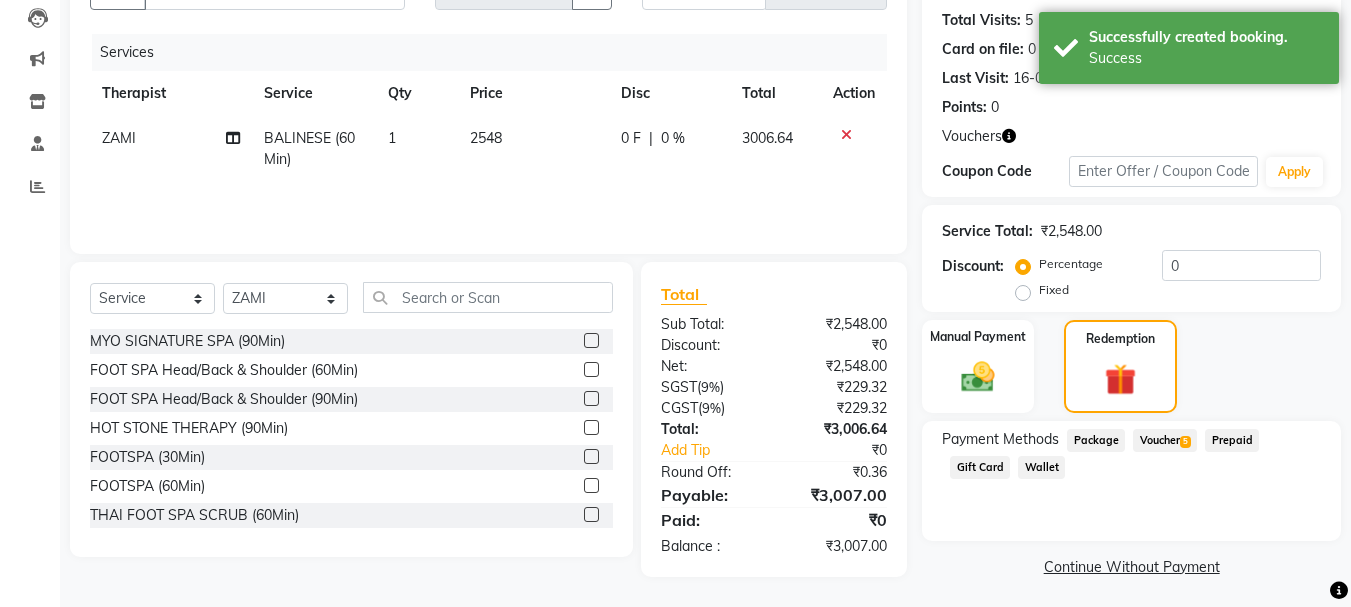 click on "Voucher  5" 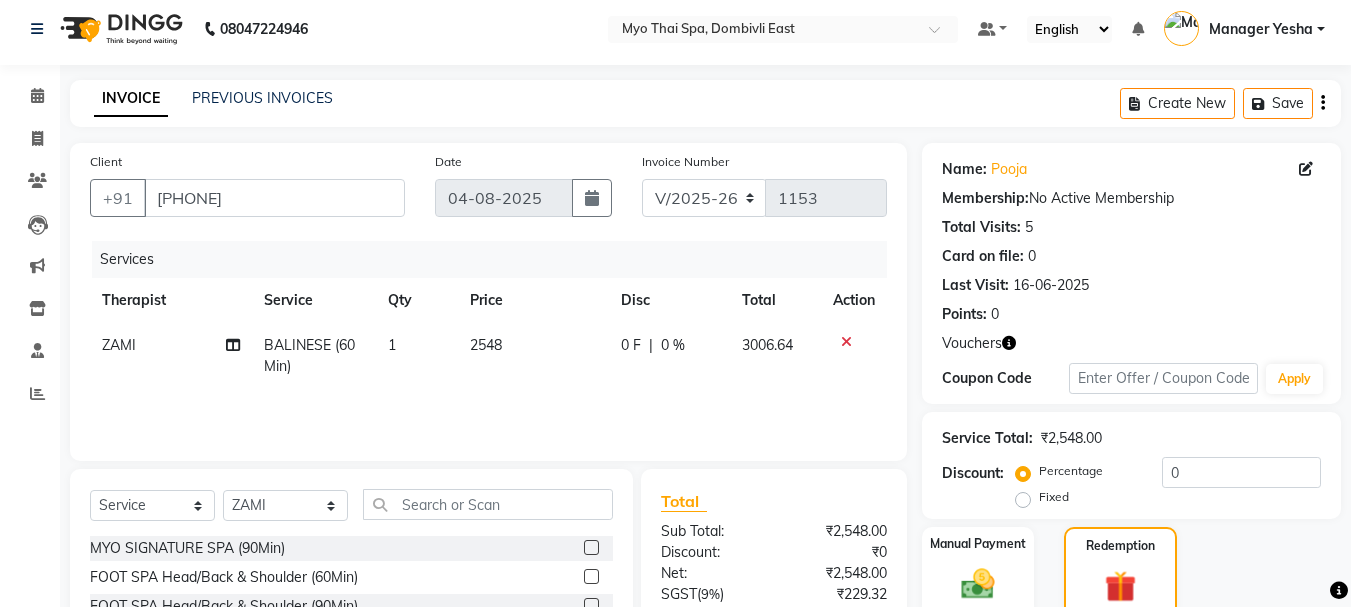 scroll, scrollTop: 407, scrollLeft: 0, axis: vertical 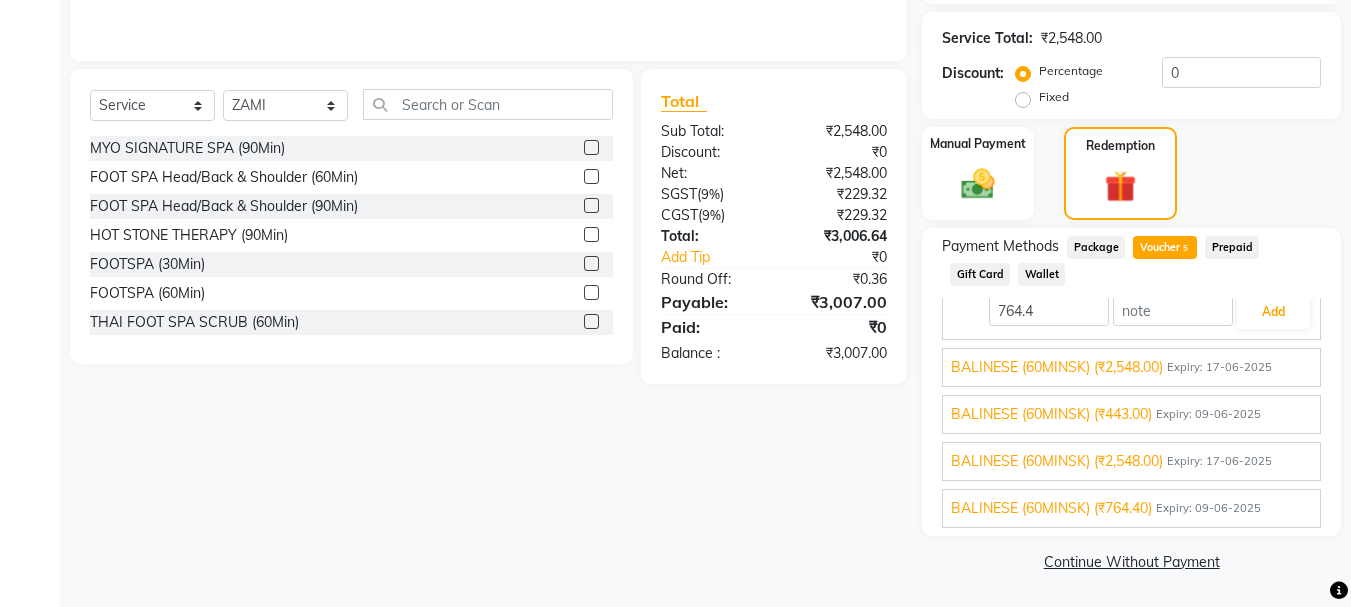 click on "BALINESE (60MINSK) (₹2,548.00)" at bounding box center (1057, 367) 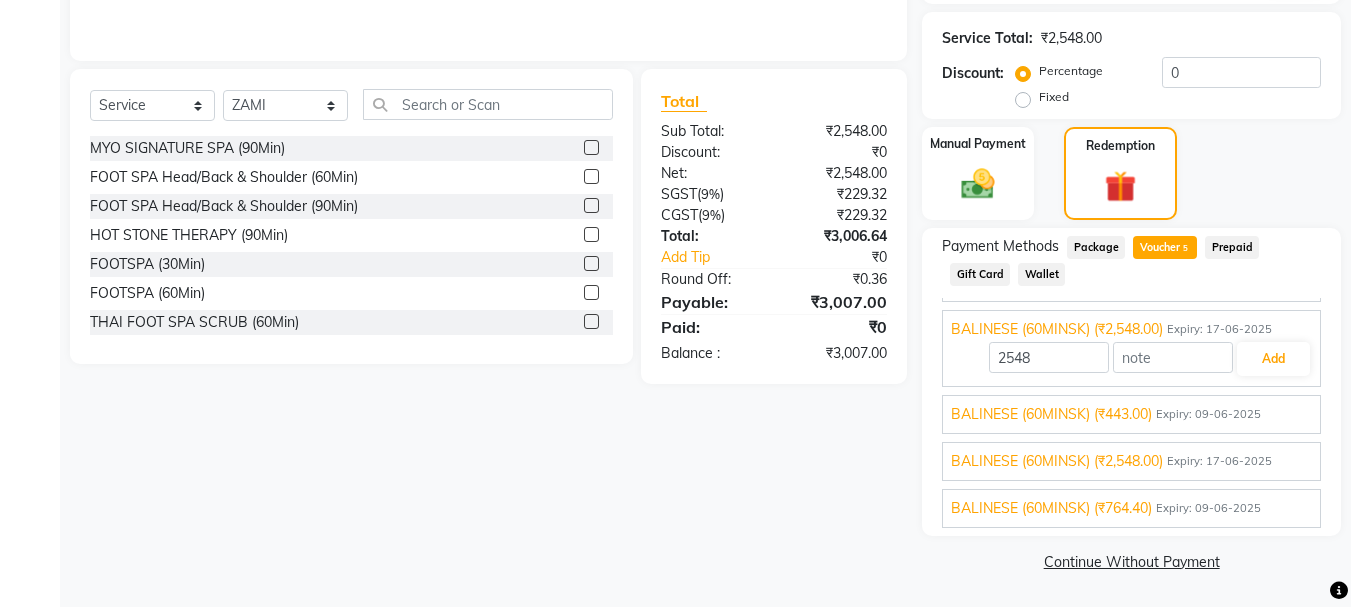 scroll, scrollTop: 0, scrollLeft: 0, axis: both 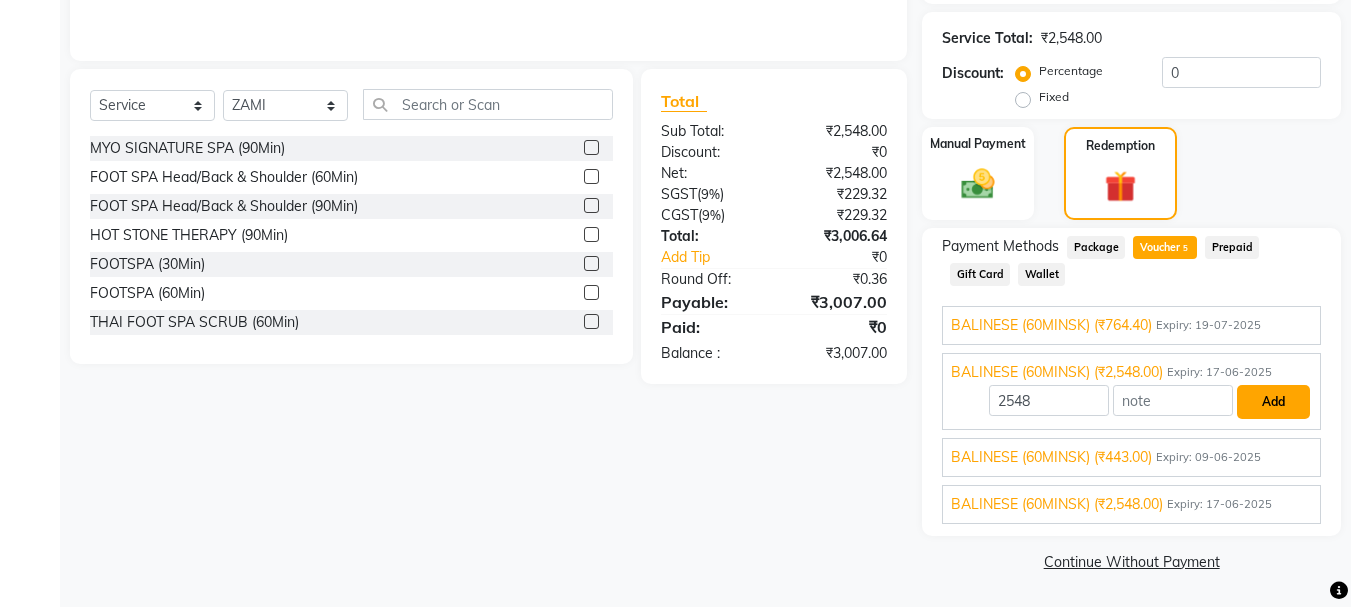click on "Add" at bounding box center [1273, 402] 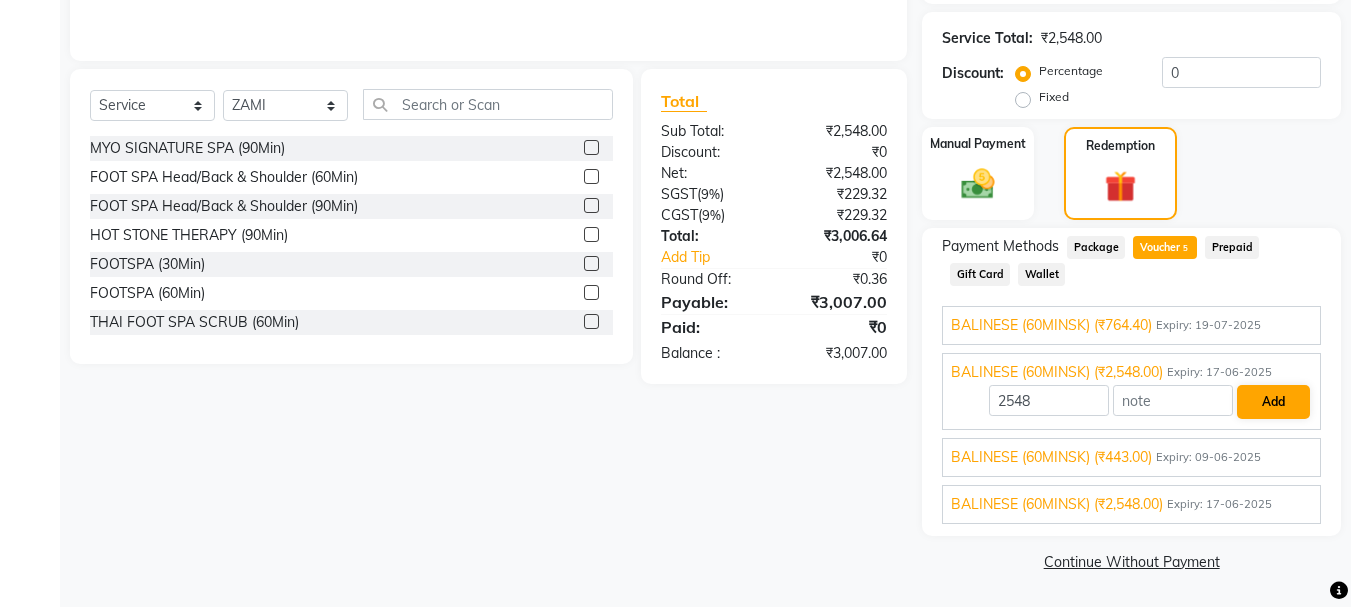 scroll, scrollTop: 236, scrollLeft: 0, axis: vertical 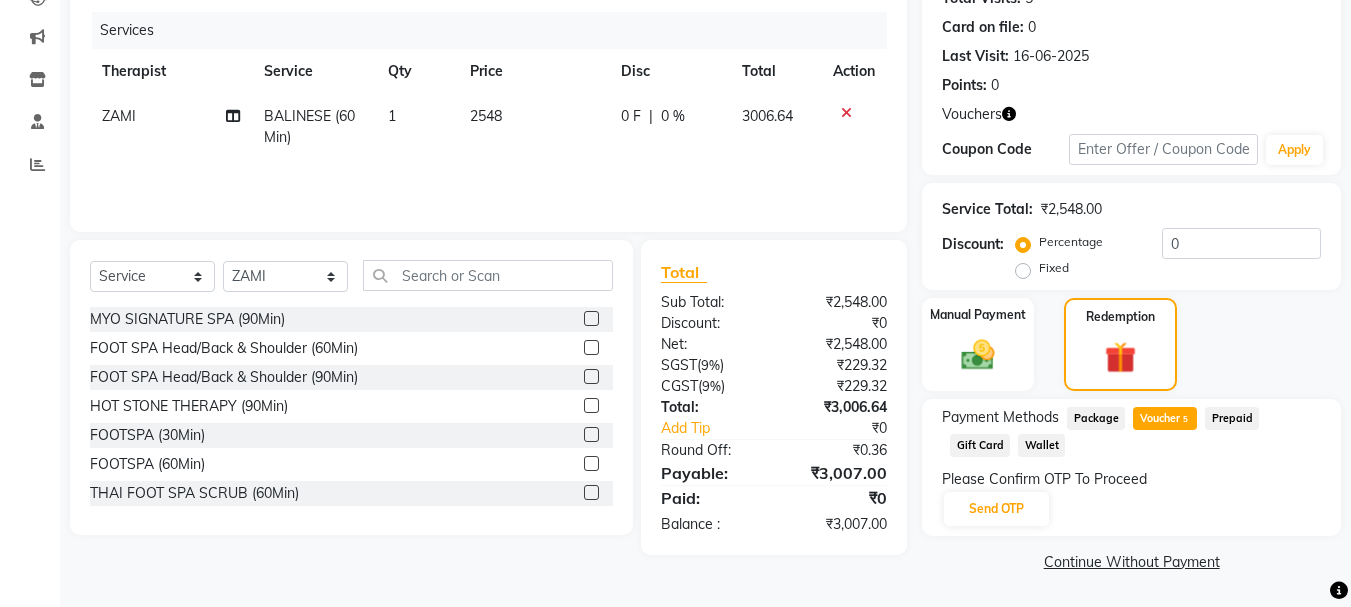 click on "Voucher  5" 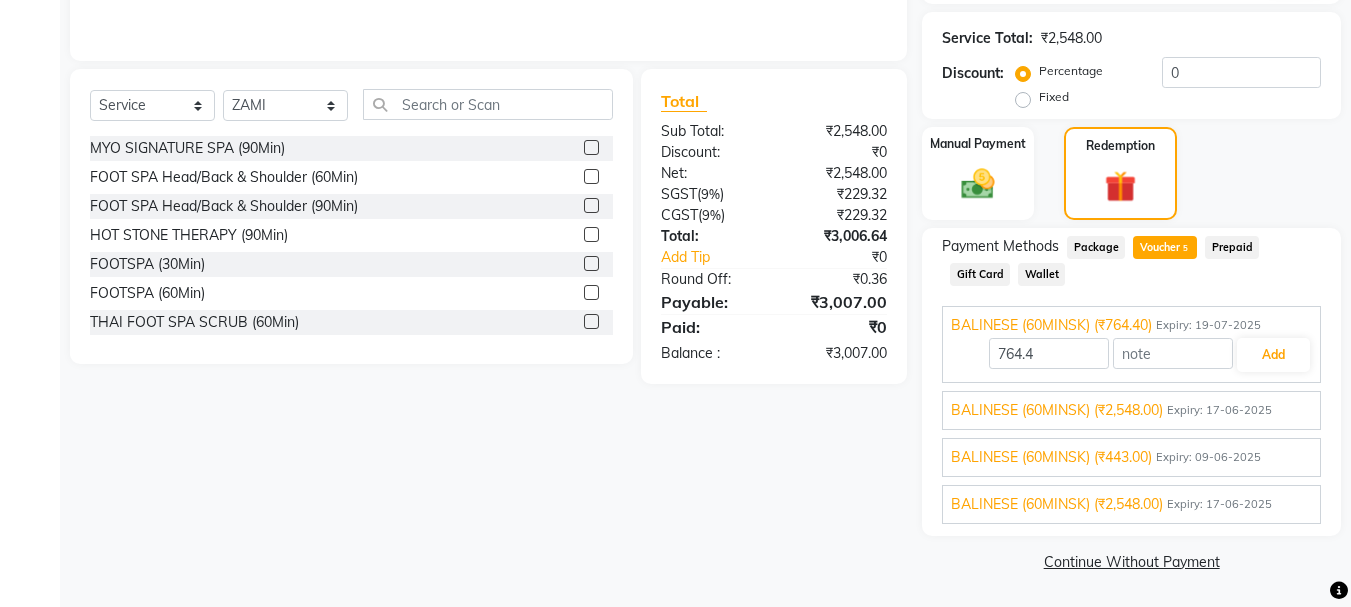 click on "BALINESE (60MINSK) (₹2,548.00)" at bounding box center (1057, 410) 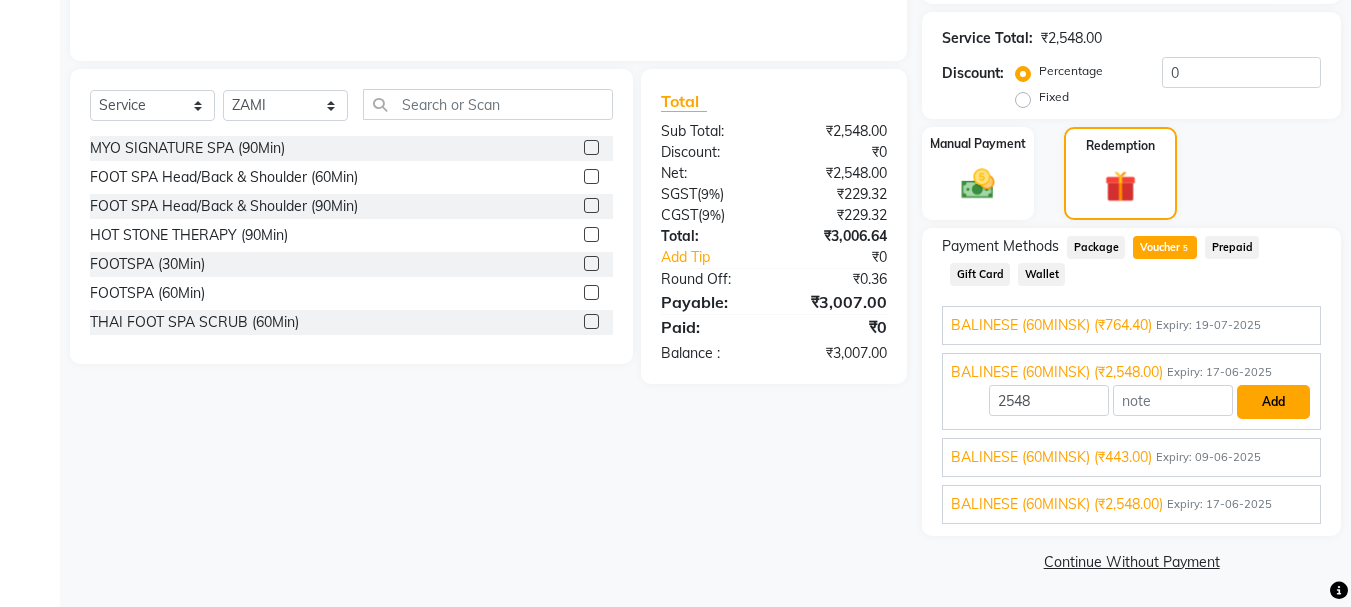 click on "Add" at bounding box center [1273, 402] 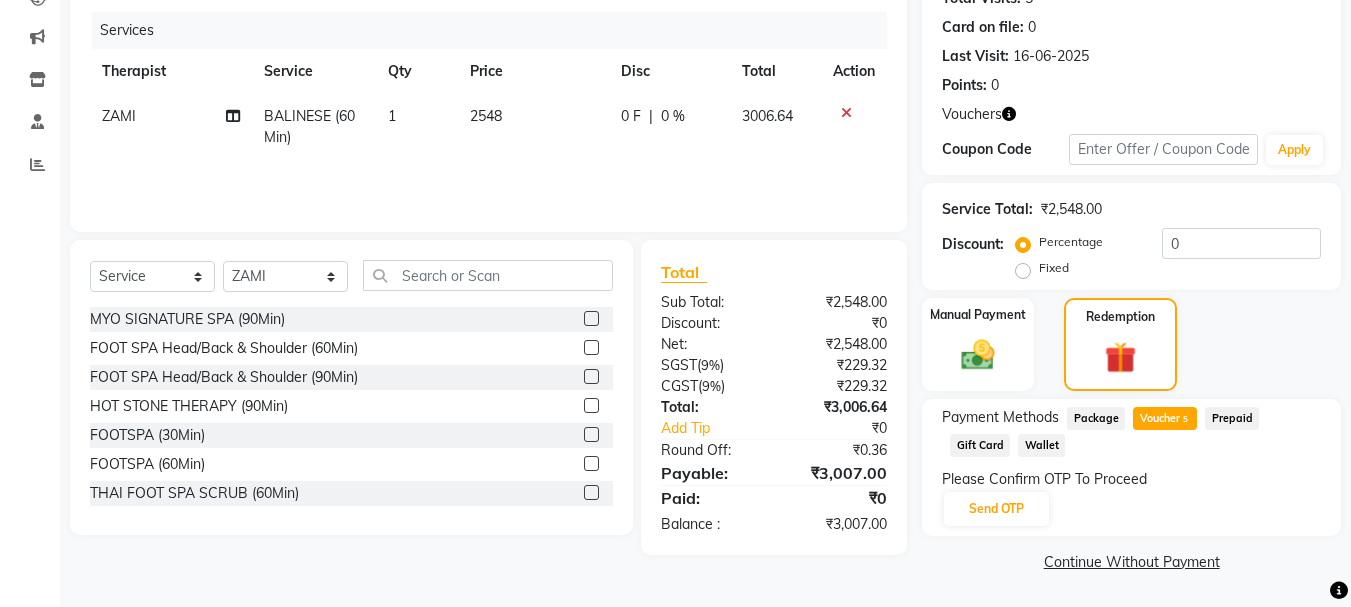 scroll, scrollTop: 236, scrollLeft: 0, axis: vertical 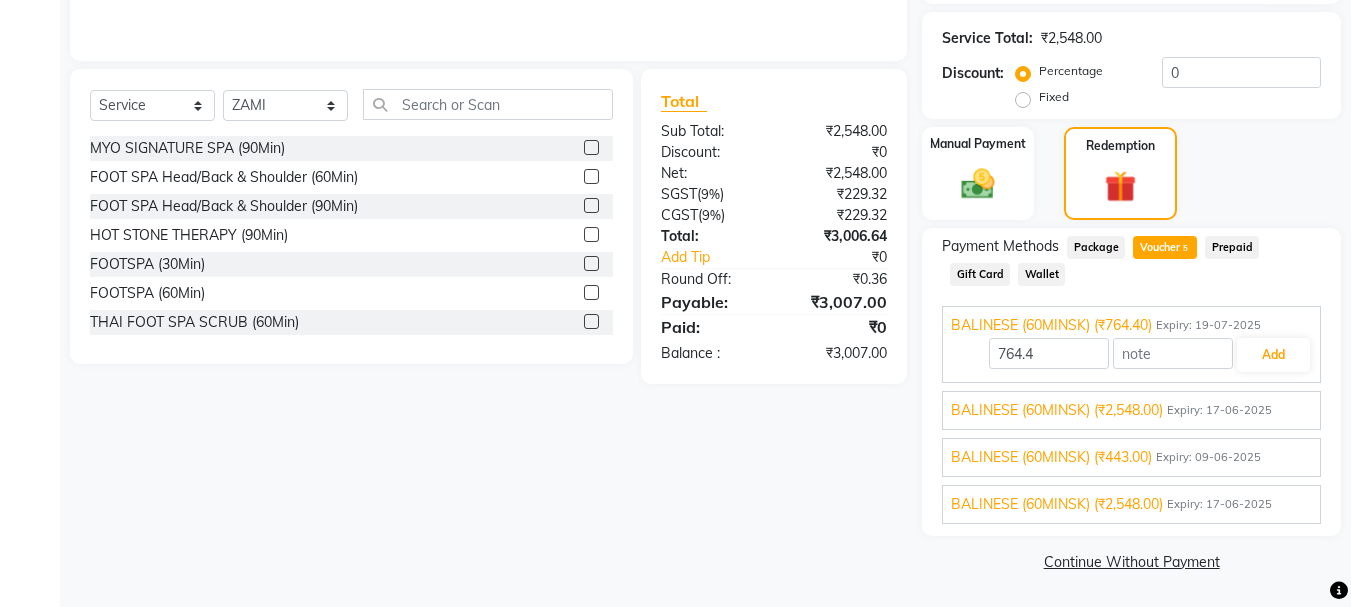 click on "BALINESE (60MINSK) (₹443.00)" at bounding box center [1051, 457] 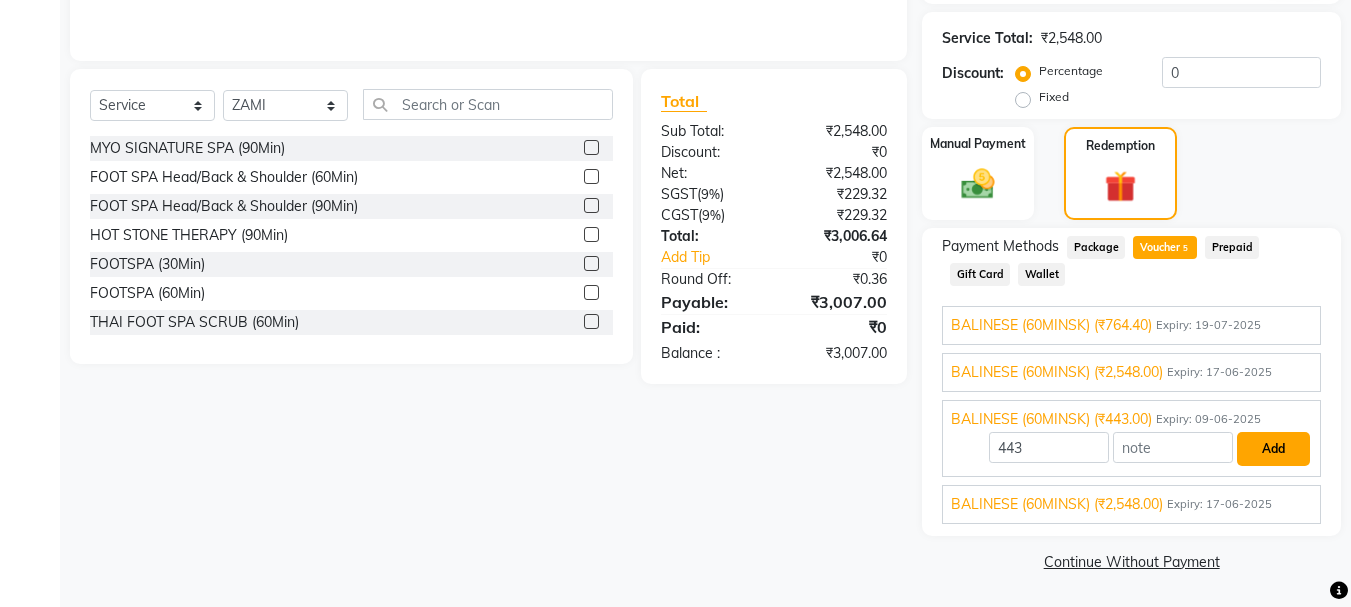 click on "Add" at bounding box center [1273, 449] 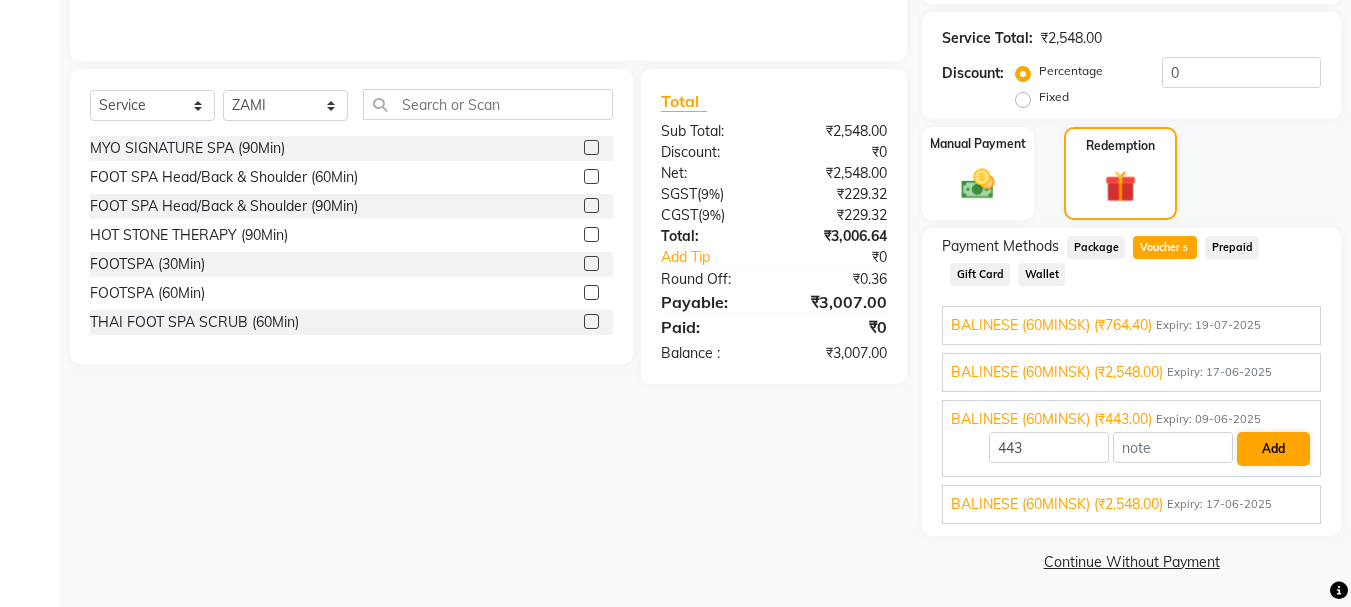 scroll, scrollTop: 236, scrollLeft: 0, axis: vertical 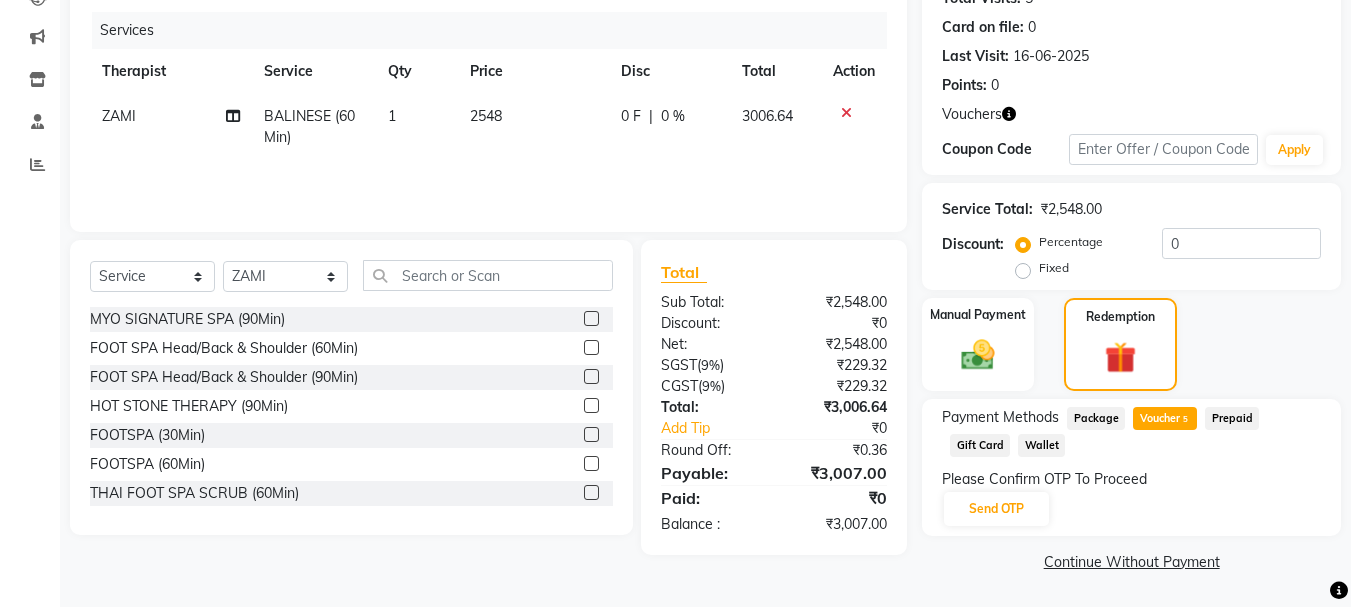 click on "Voucher  5" 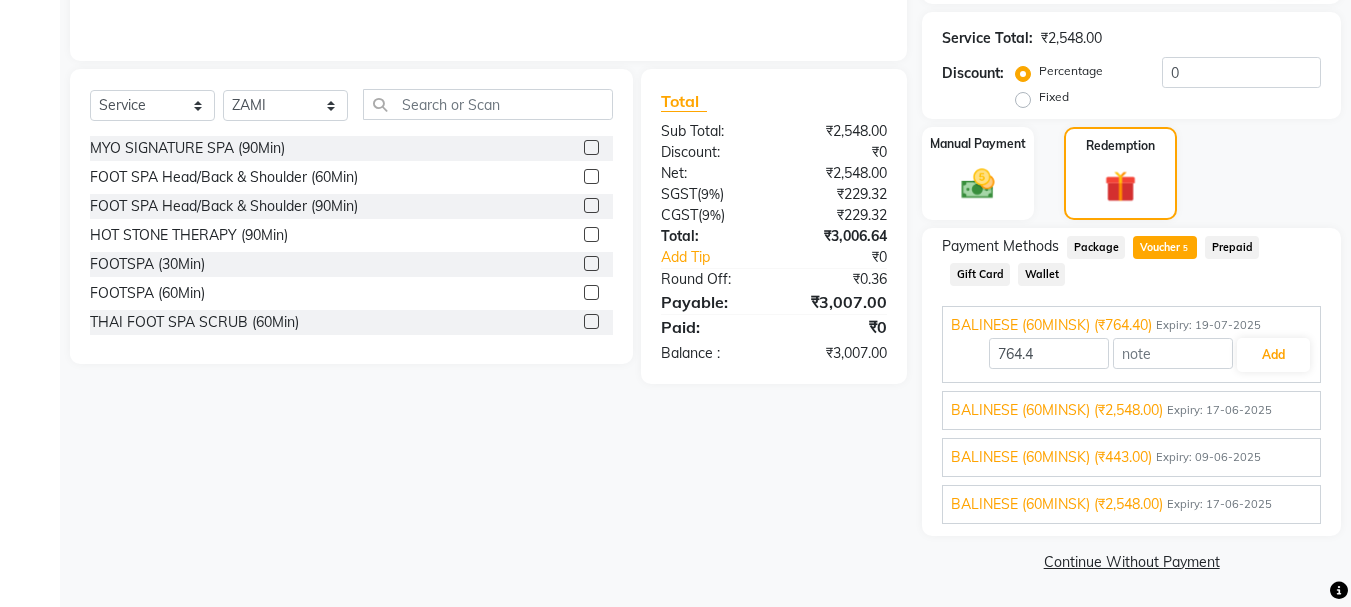 scroll, scrollTop: 43, scrollLeft: 0, axis: vertical 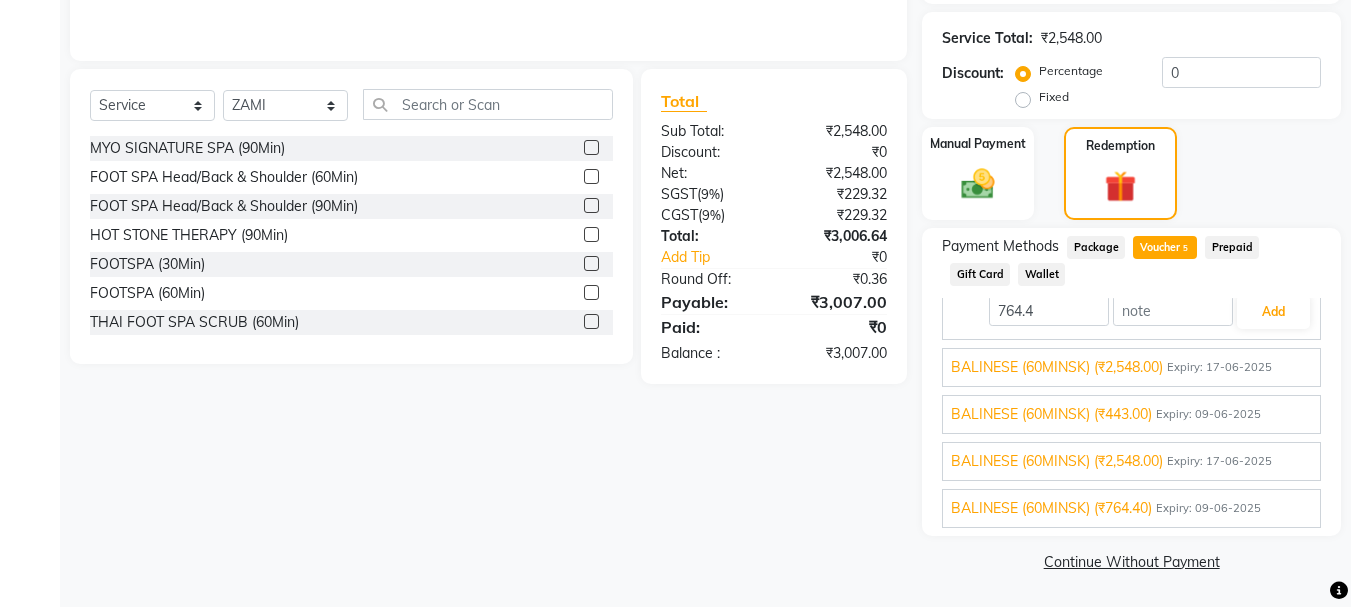 click on "BALINESE (60MINSK) (₹2,548.00) Expiry: 17-06-2025" at bounding box center (1131, 461) 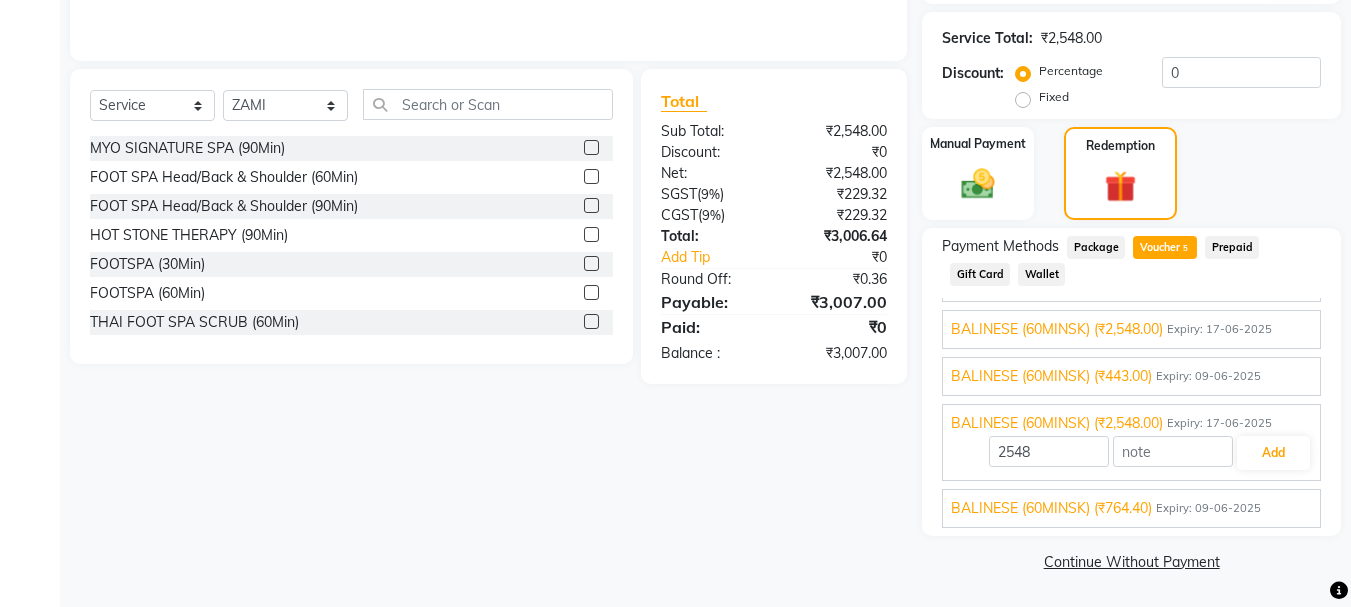 click on "BALINESE (60MINSK) (₹764.40)" at bounding box center [1051, 508] 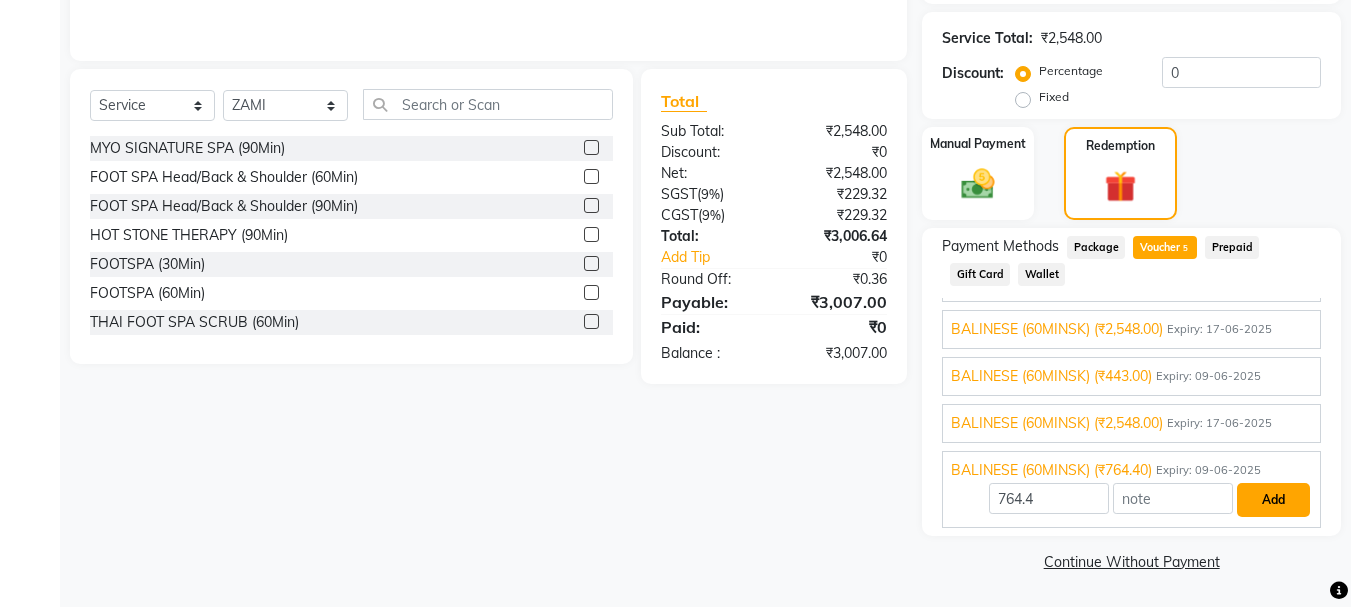 click on "Add" at bounding box center (1273, 500) 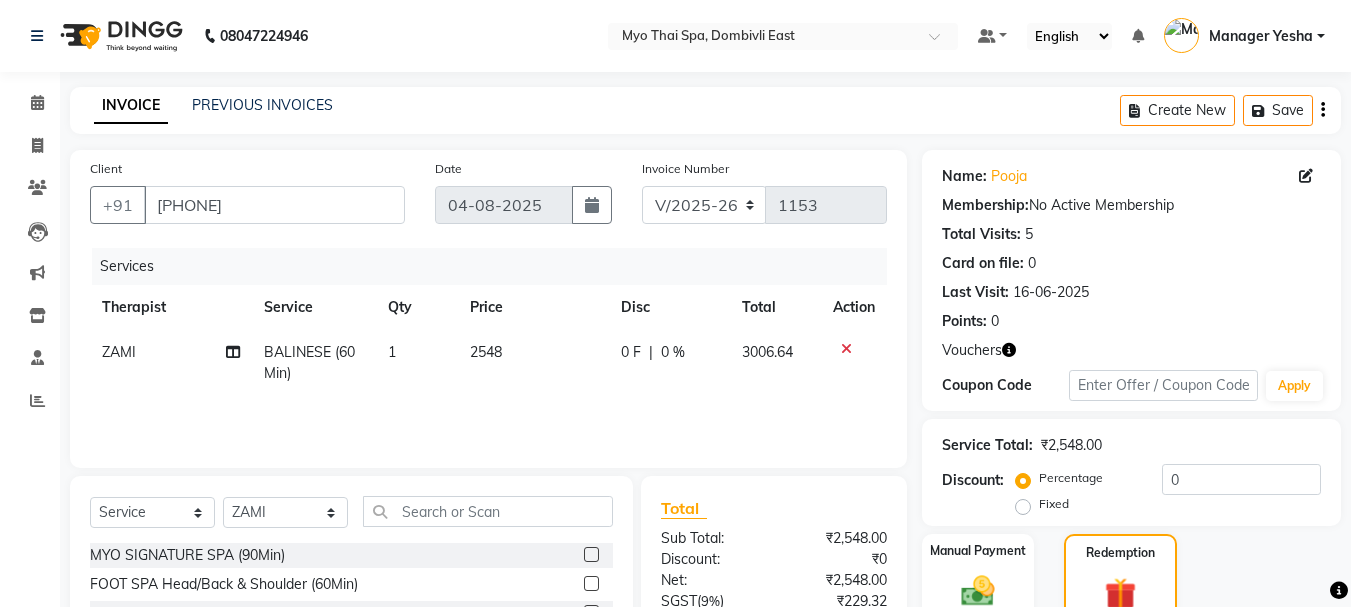 scroll, scrollTop: 236, scrollLeft: 0, axis: vertical 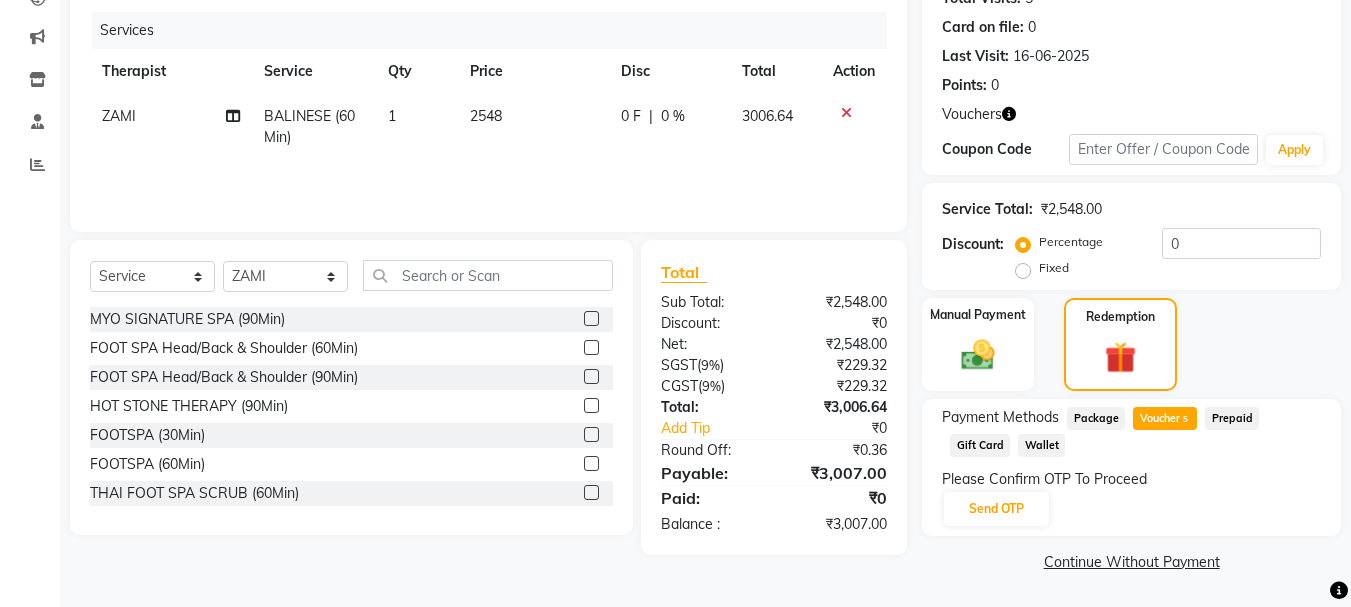 click on "Voucher  5" 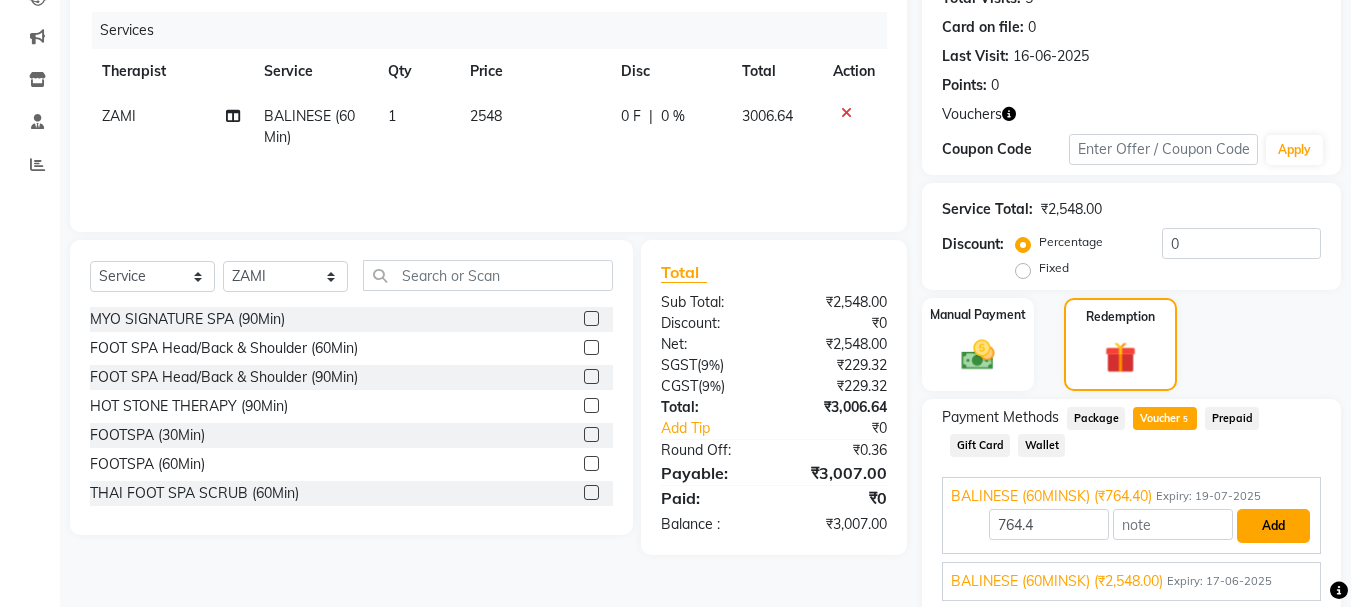 click on "Add" at bounding box center [1273, 526] 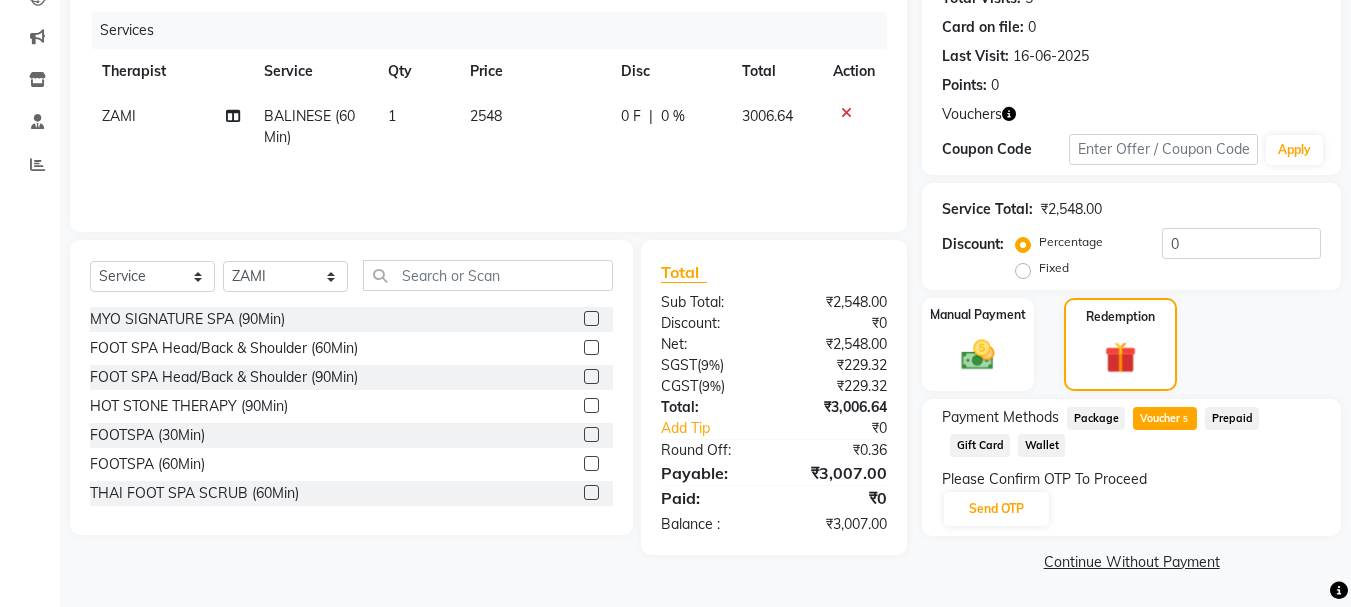 click on "Voucher  5" 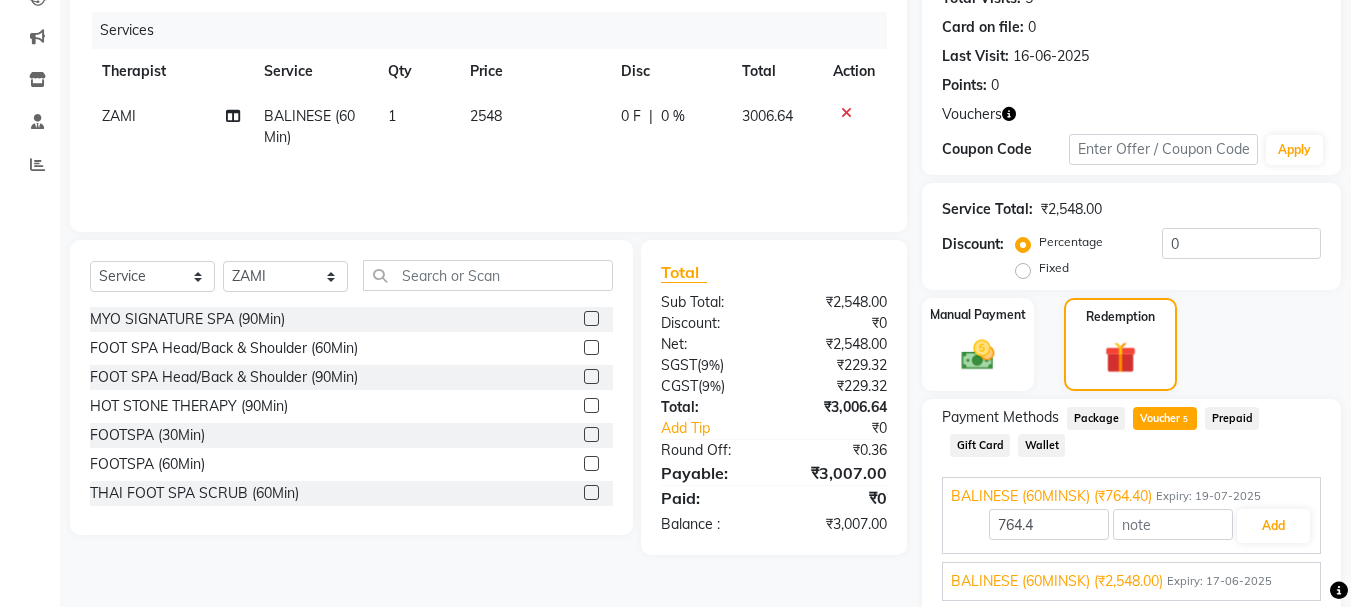 scroll, scrollTop: 43, scrollLeft: 0, axis: vertical 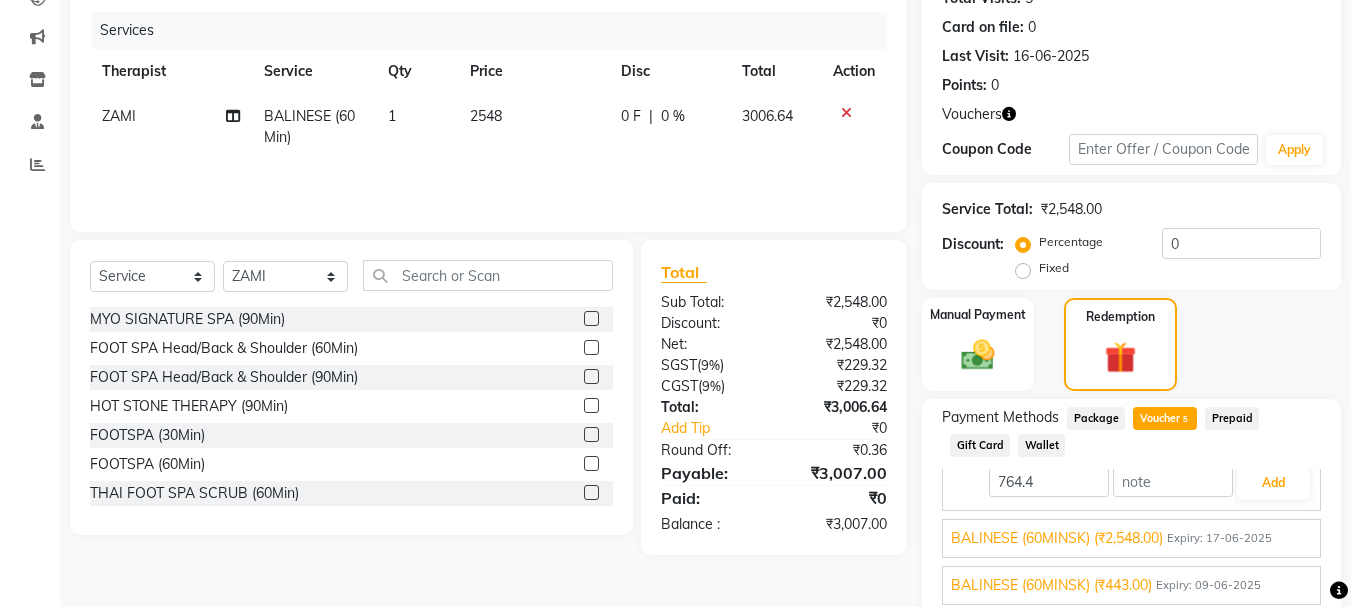 click on "BALINESE (60MINSK) (₹2,548.00) Expiry: 17-06-2025" at bounding box center (1131, 538) 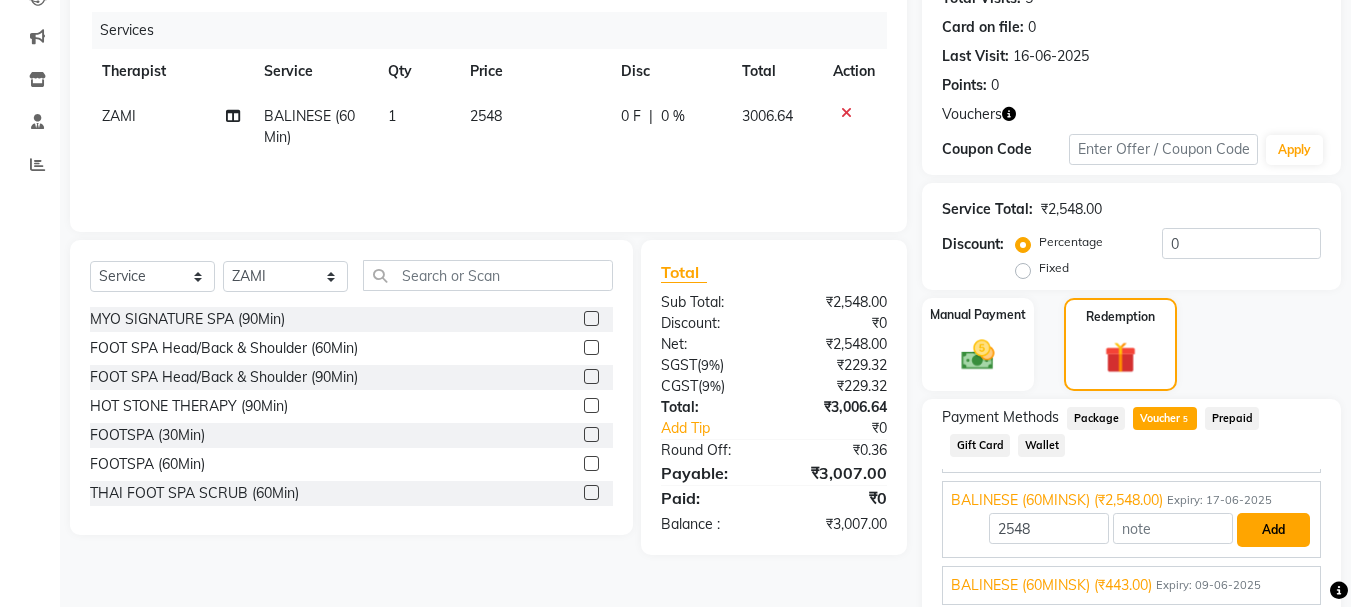 click on "Add" at bounding box center [1273, 530] 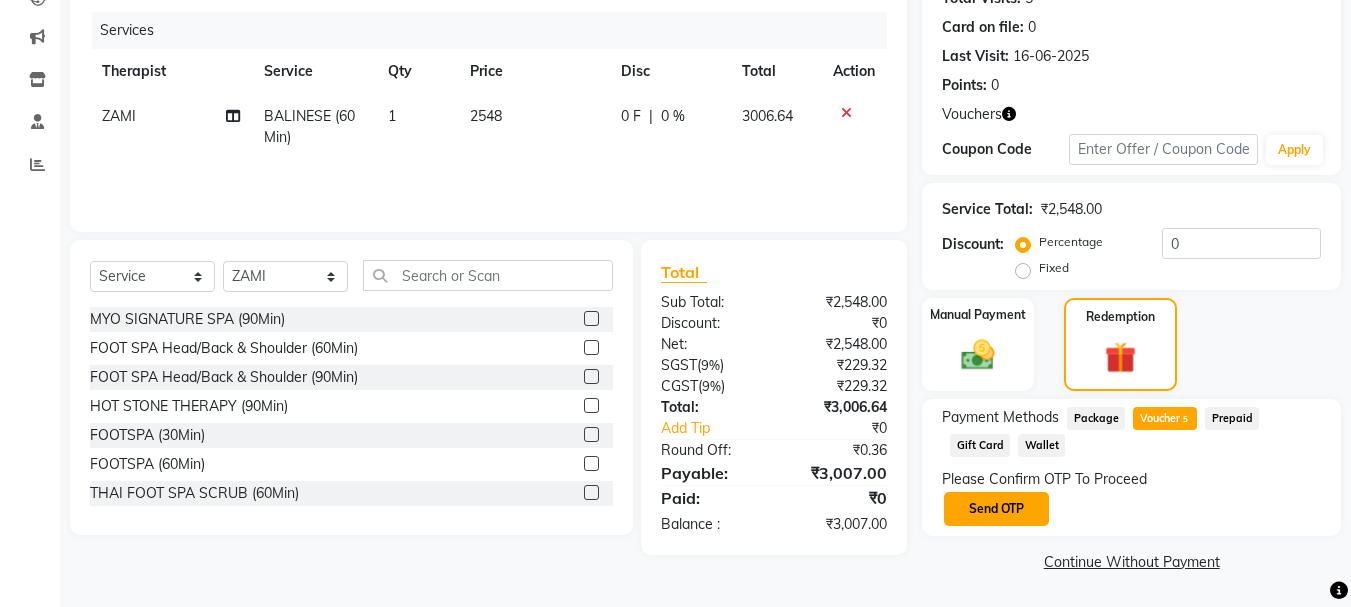 click on "Send OTP" 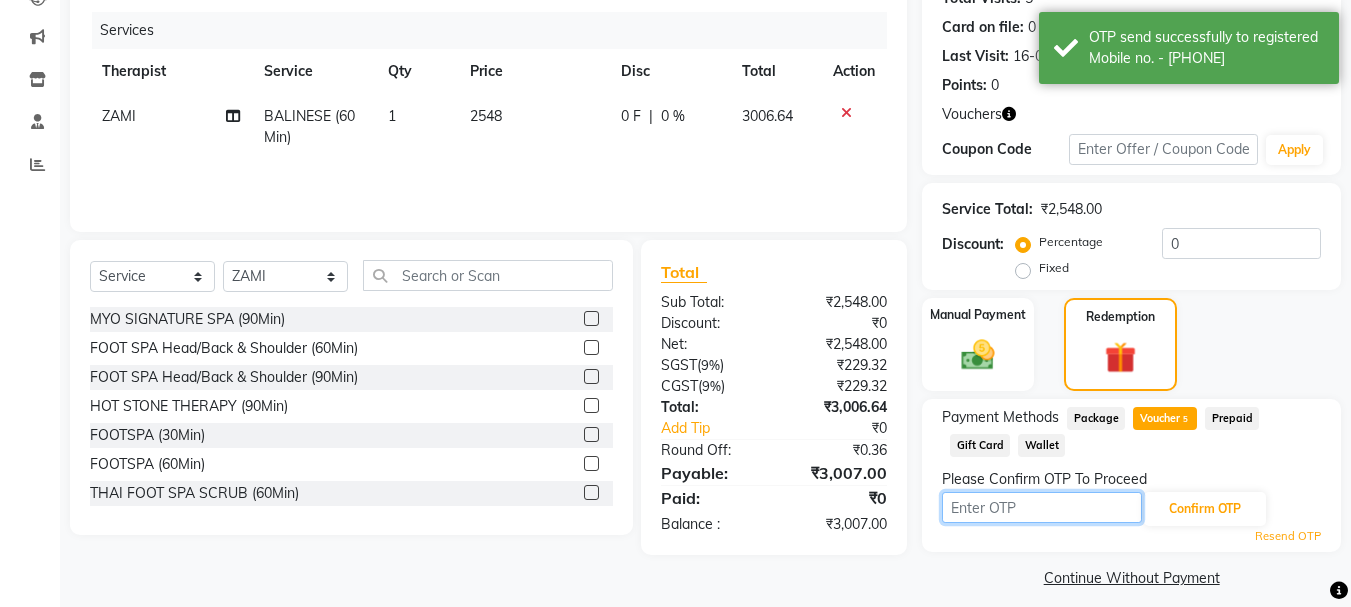 click at bounding box center [1042, 507] 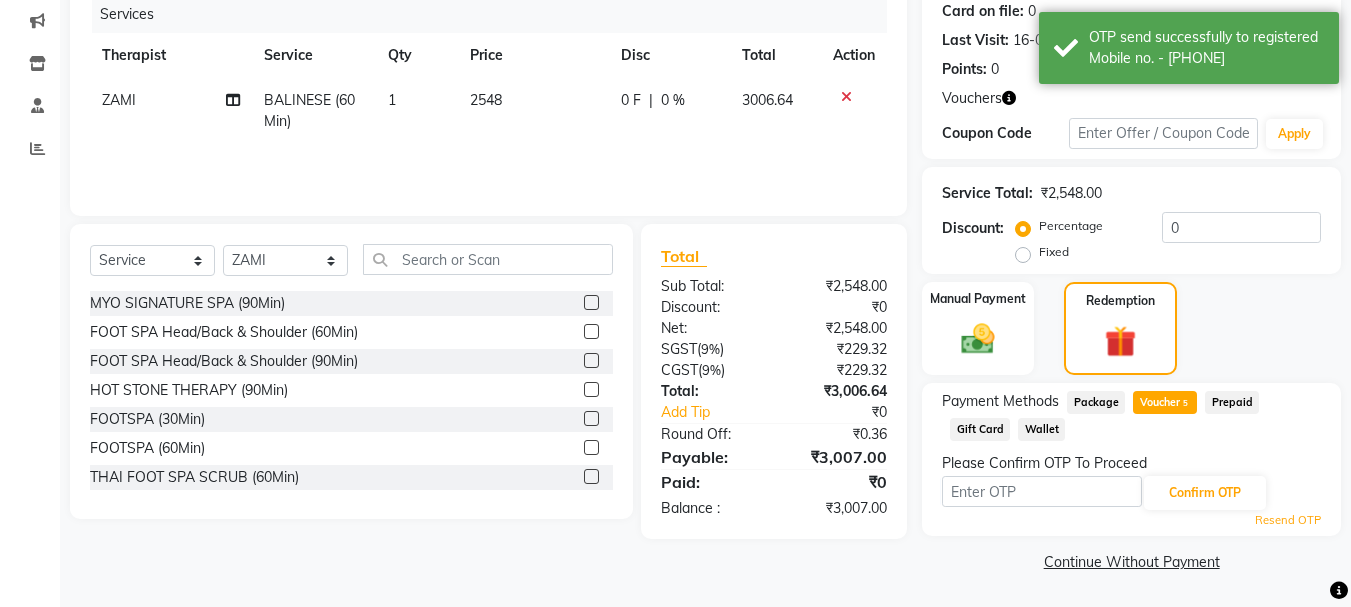 click on "Voucher  5" 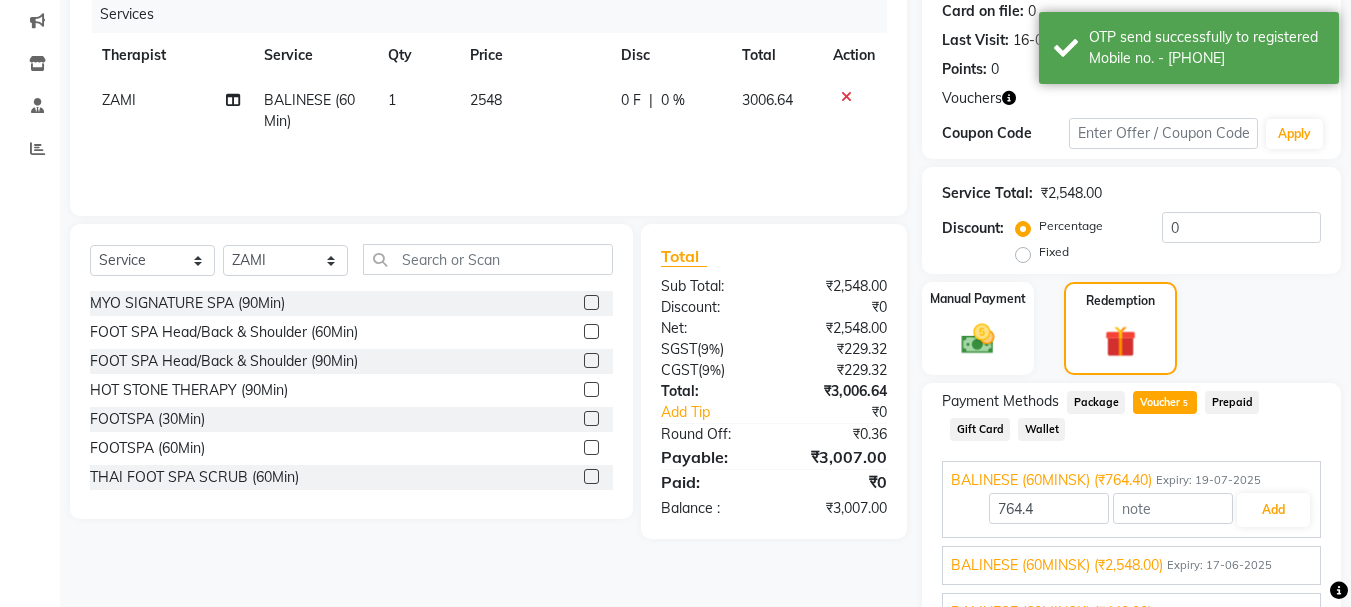 scroll, scrollTop: 43, scrollLeft: 0, axis: vertical 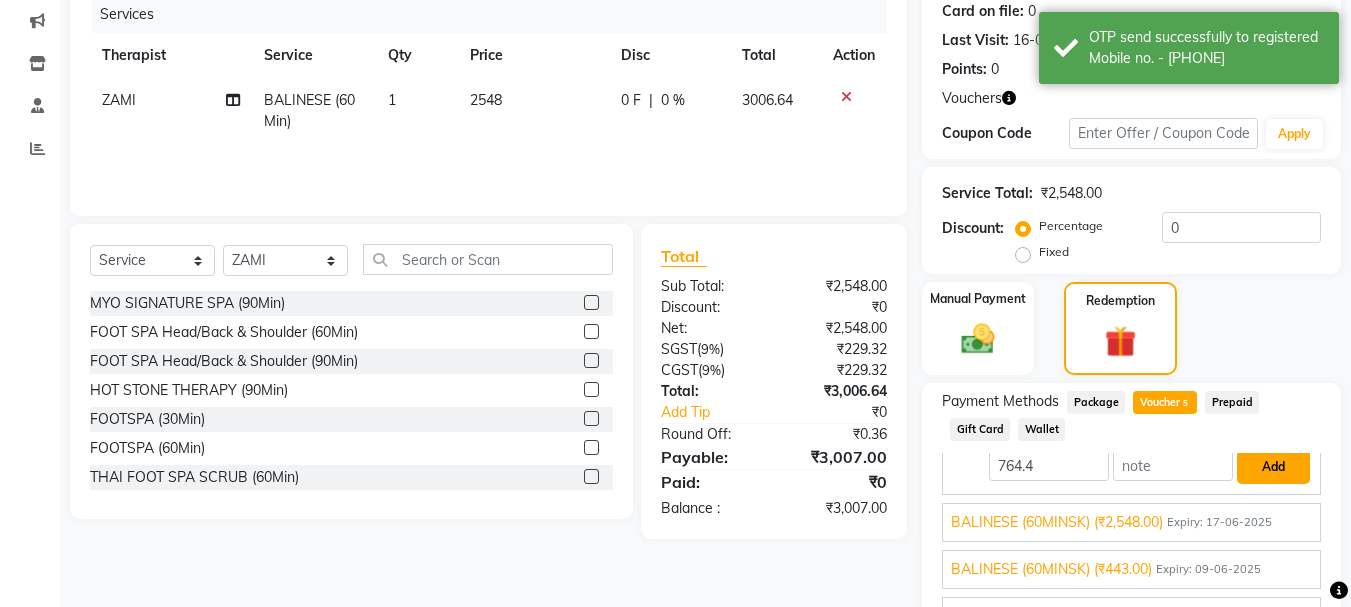 click on "Add" at bounding box center [1273, 467] 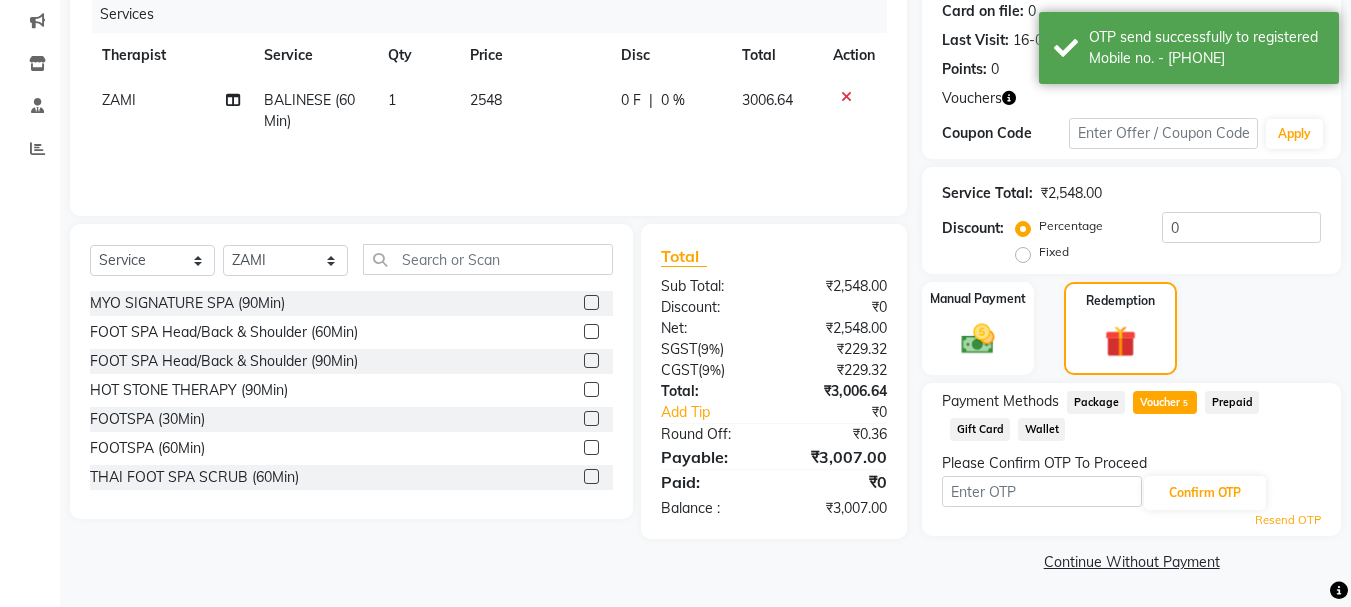 click on "Payment Methods Package Voucher 5 Prepaid Gift Card Wallet Please Confirm OTP To Proceed Confirm OTP Resend OTP" 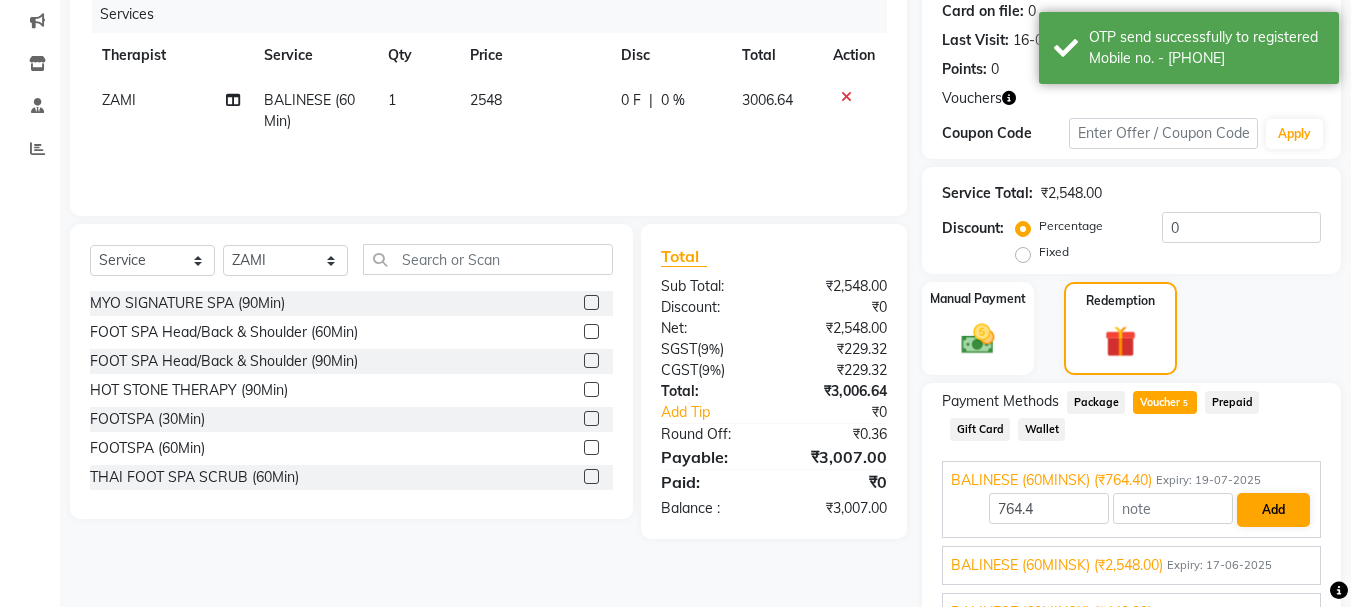 scroll, scrollTop: 43, scrollLeft: 0, axis: vertical 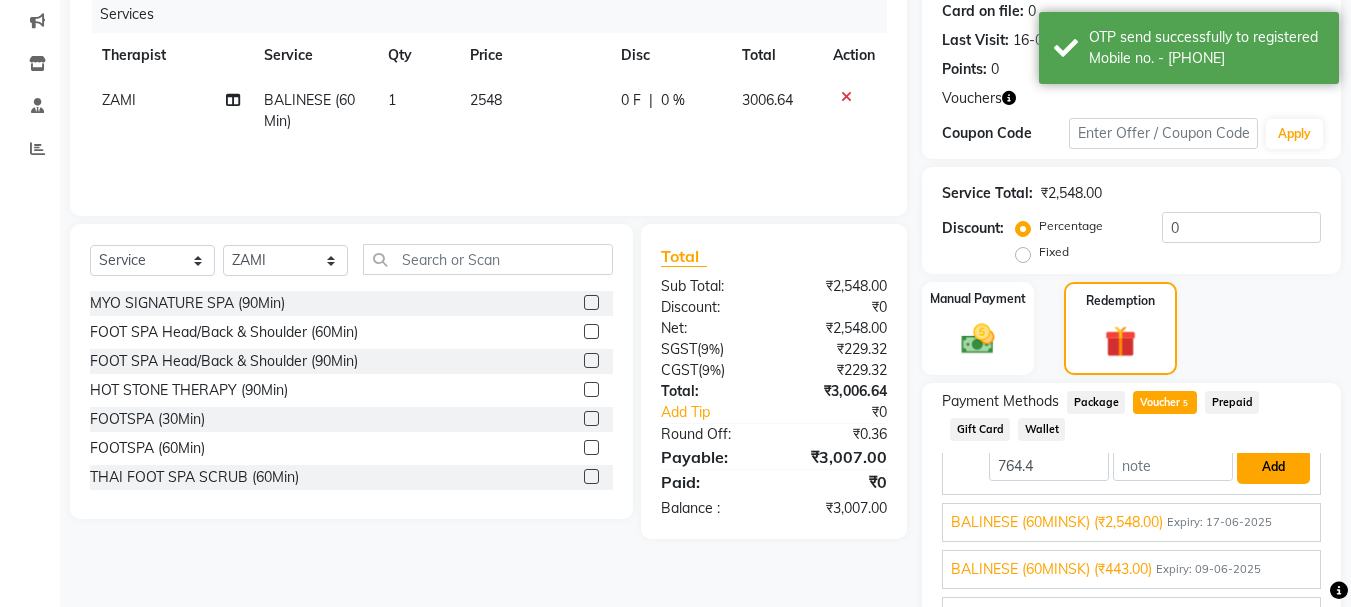 click on "Add" at bounding box center [1273, 467] 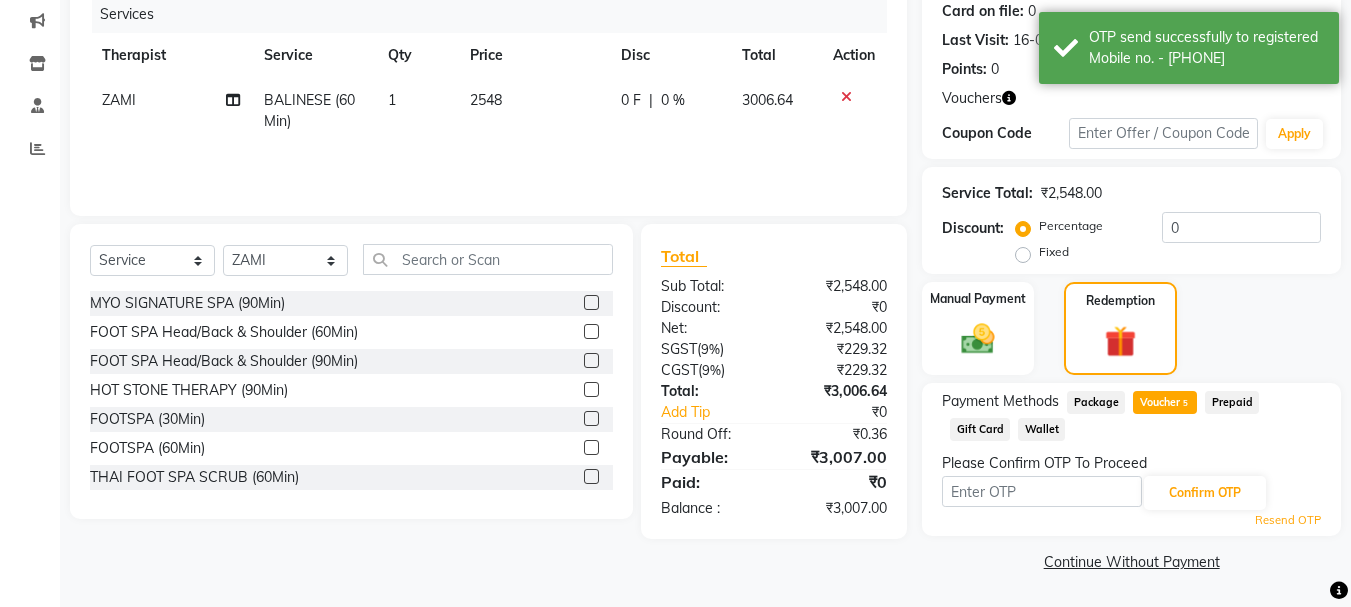 click on "Voucher  5" 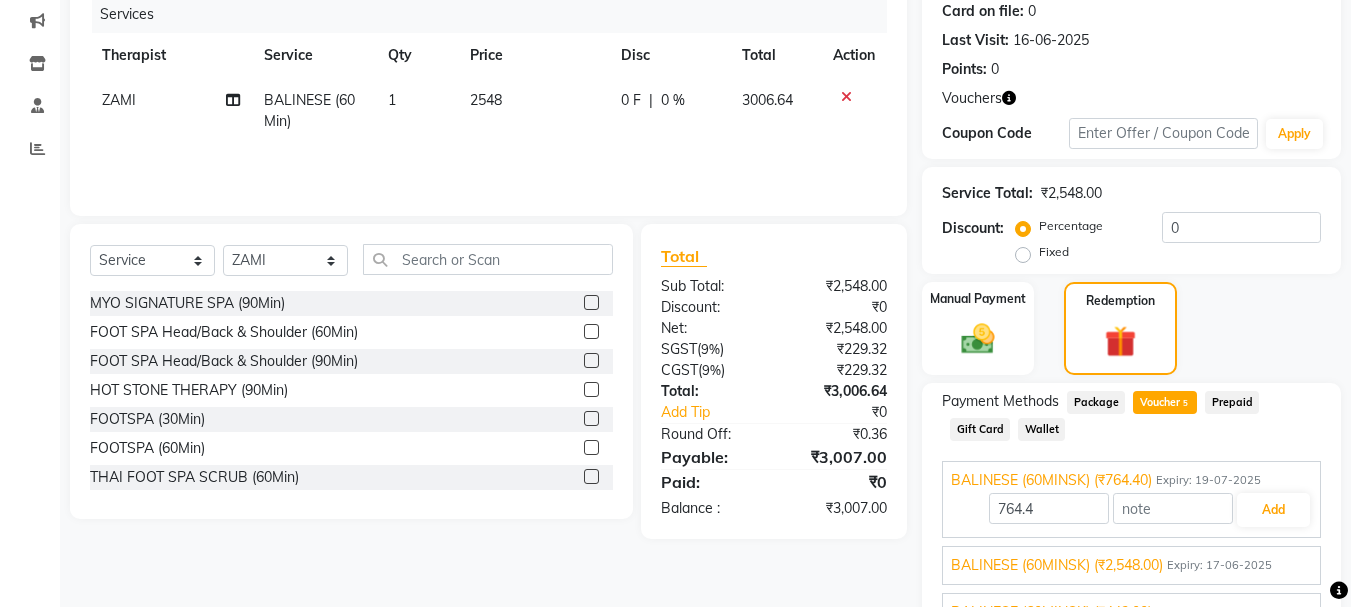 scroll, scrollTop: 407, scrollLeft: 0, axis: vertical 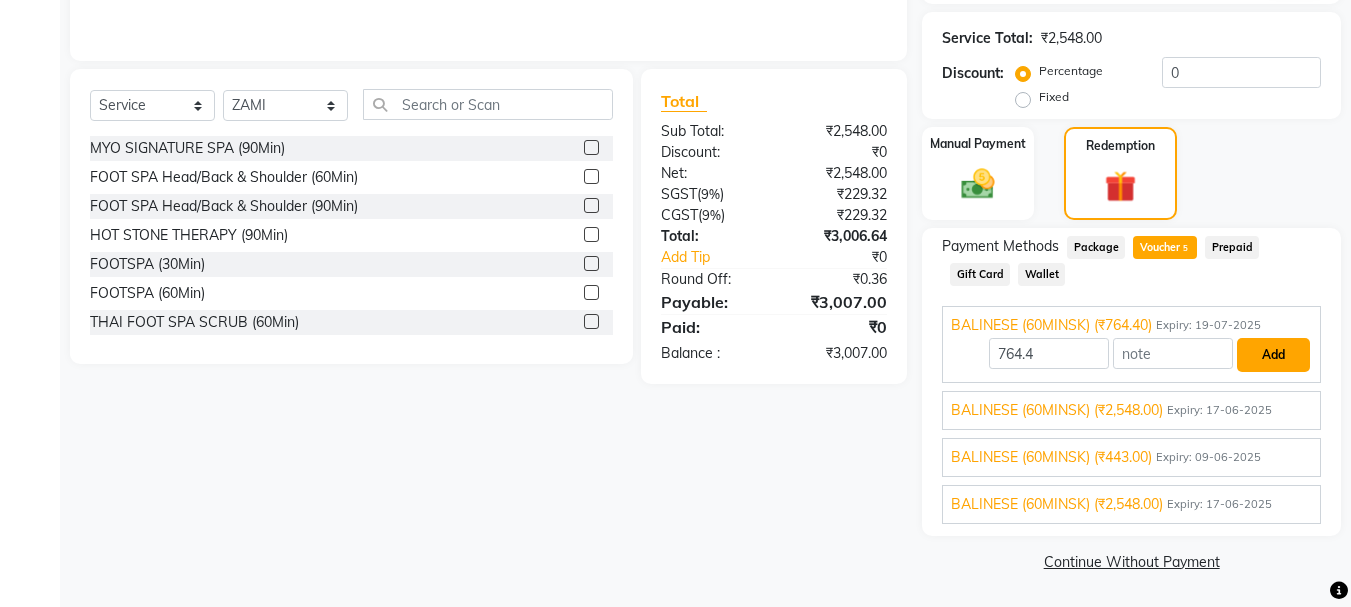 click on "Add" at bounding box center (1273, 355) 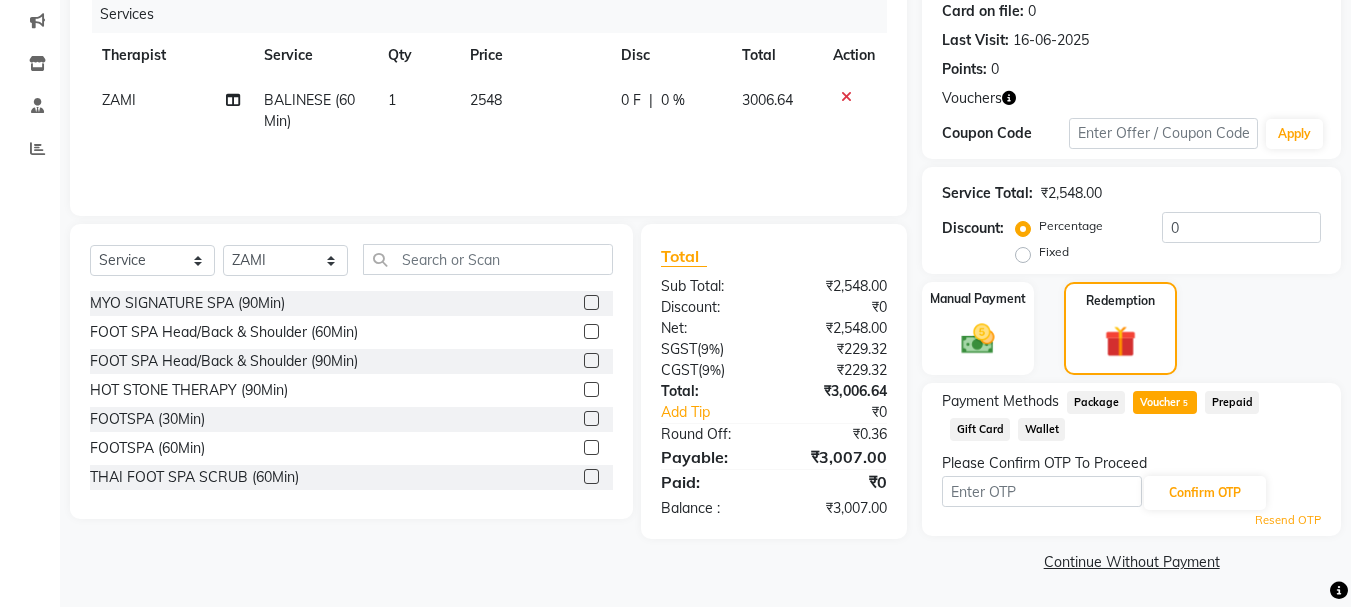 scroll, scrollTop: 252, scrollLeft: 0, axis: vertical 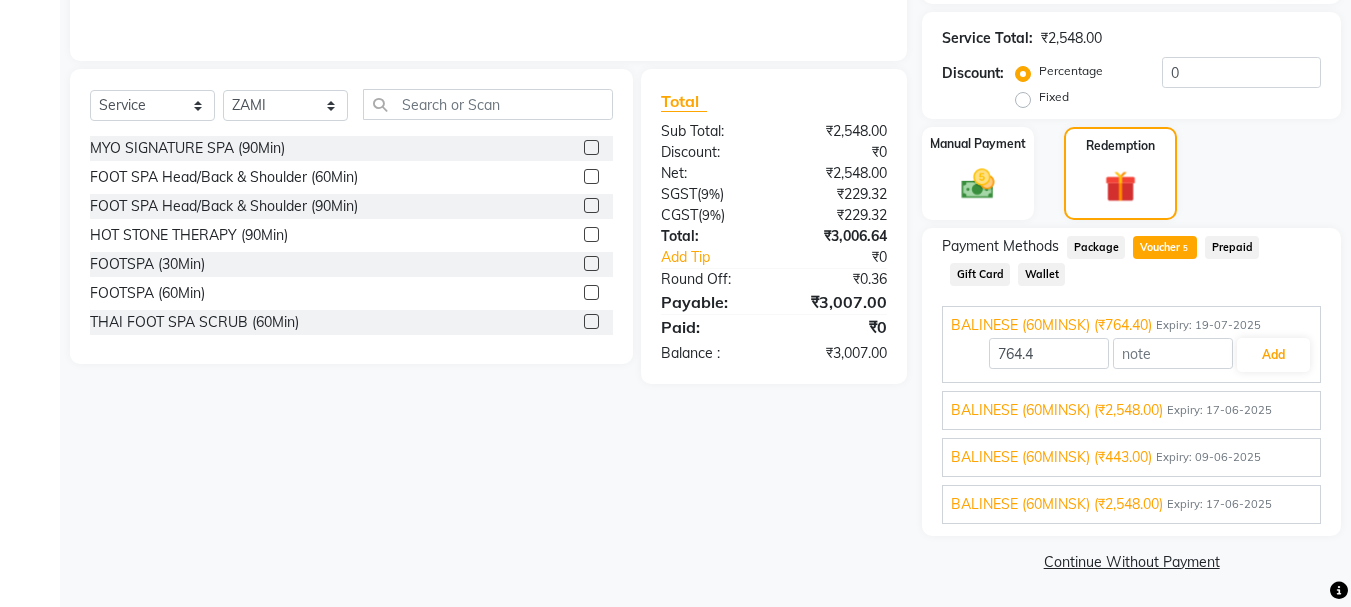 click on "Client +91 [PHONE] Date 04-08-2025 Invoice Number V/2025 V/2025-26 1153 Services Therapist Service Qty Price Disc Total Action ZAMI BALINESE (60Min) 1 2548 0 F | 0 % 3006.64 Select Service Product Membership Package Voucher Prepaid Gift Card Select Therapist FELI LUMI MAMI Manager Amung Manager Yesha MOI PIYANTI TETE ZAMI MYO SIGNATURE SPA (90Min) FOOT SPA Head/Back & Shoulder (60Min) FOOT SPA Head/Back & Shoulder (90Min) HOT STONE THERAPY (90Min) FOOTSPA (30Min) FOOTSPA (60Min) THAI FOOT SPA SCRUB (60Min) THAI FOOT SPA SCRUB (90Min) Foot Spa (30Min) + Hotstone 15 mins Foot Spa (60Min) + Hotstone 15 mins HEAD CHAMPI 15 mins HEAD CHAMPI (30Min) THE TRADITIONAL THAI DRY SPA (60Min) THE TRADITIONAL THAI DRY SPA (90Min) STRESS RELIEVING SPA (90Min) BALINESE (60Min) BALINESE (90Min) DEEP TISSUE (60Min) DEEP TISSUE (90Min) AROMA THAI (60Min) AROMA THAI (90Min) SWEDISH (60Min) SWEDISH (90Min) TWIN BODYWORK (60Min) TWIN BODYWORK (90Min) STRESS RELIEVING BACK (30Min) NB AROMA 60" 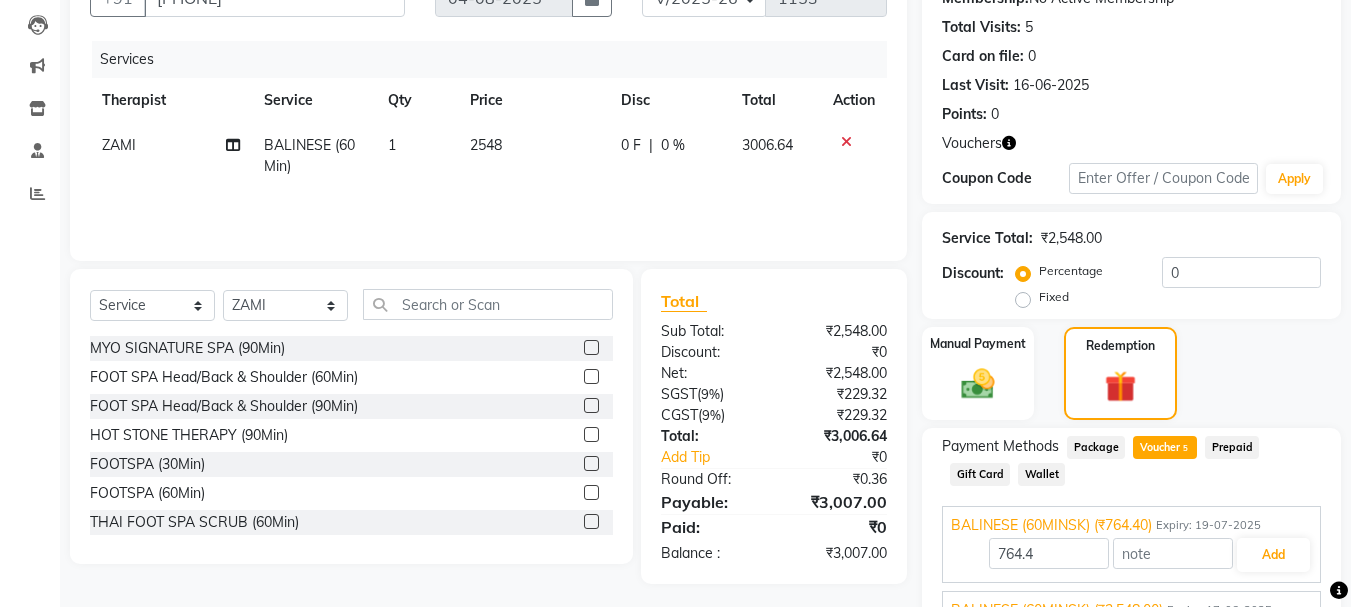 scroll, scrollTop: 0, scrollLeft: 0, axis: both 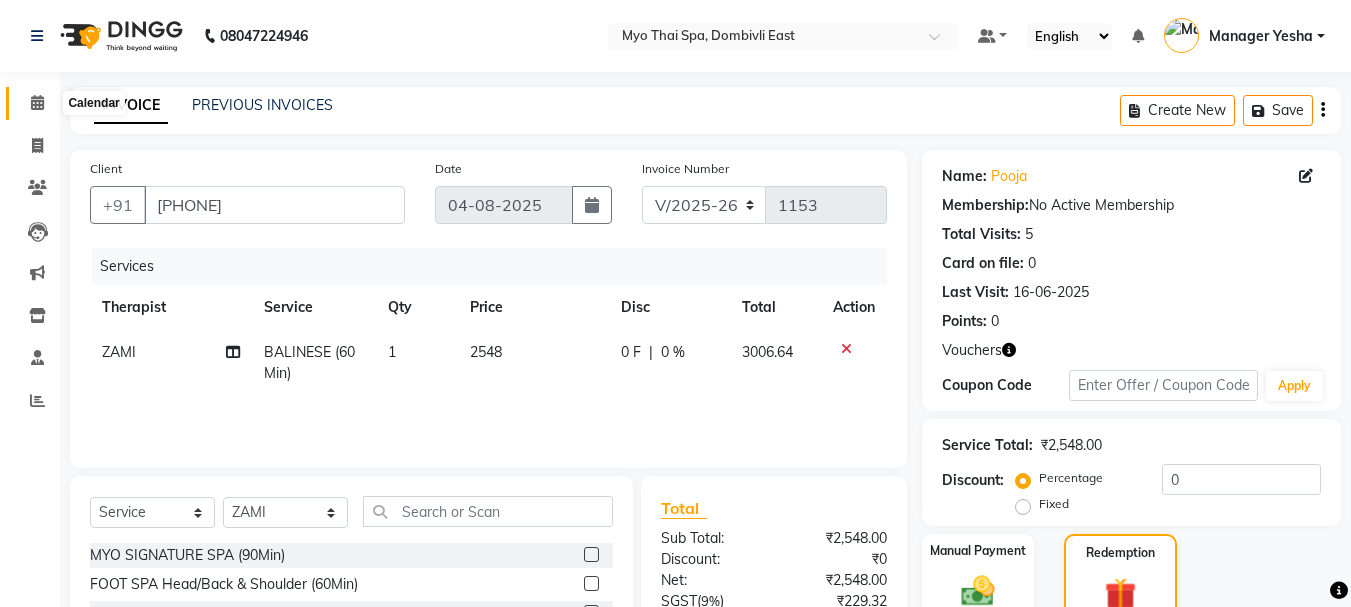click 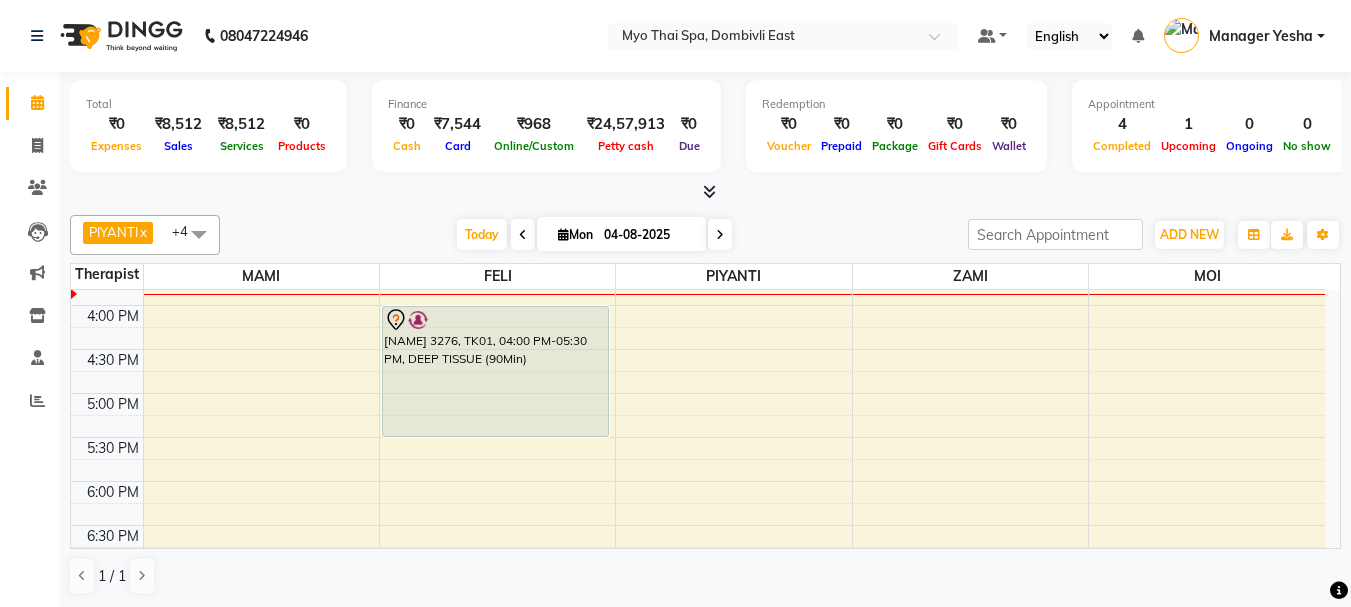 scroll, scrollTop: 500, scrollLeft: 0, axis: vertical 